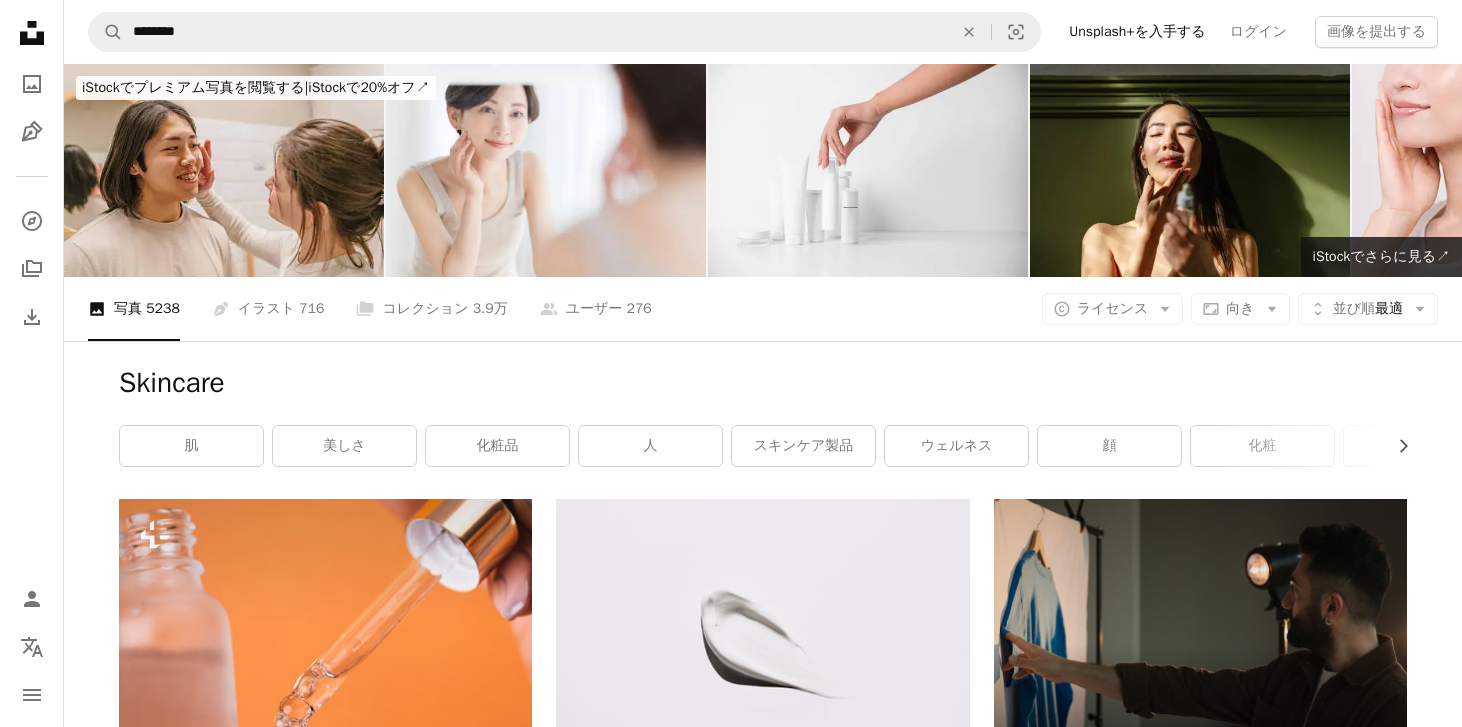 scroll, scrollTop: 62305, scrollLeft: 0, axis: vertical 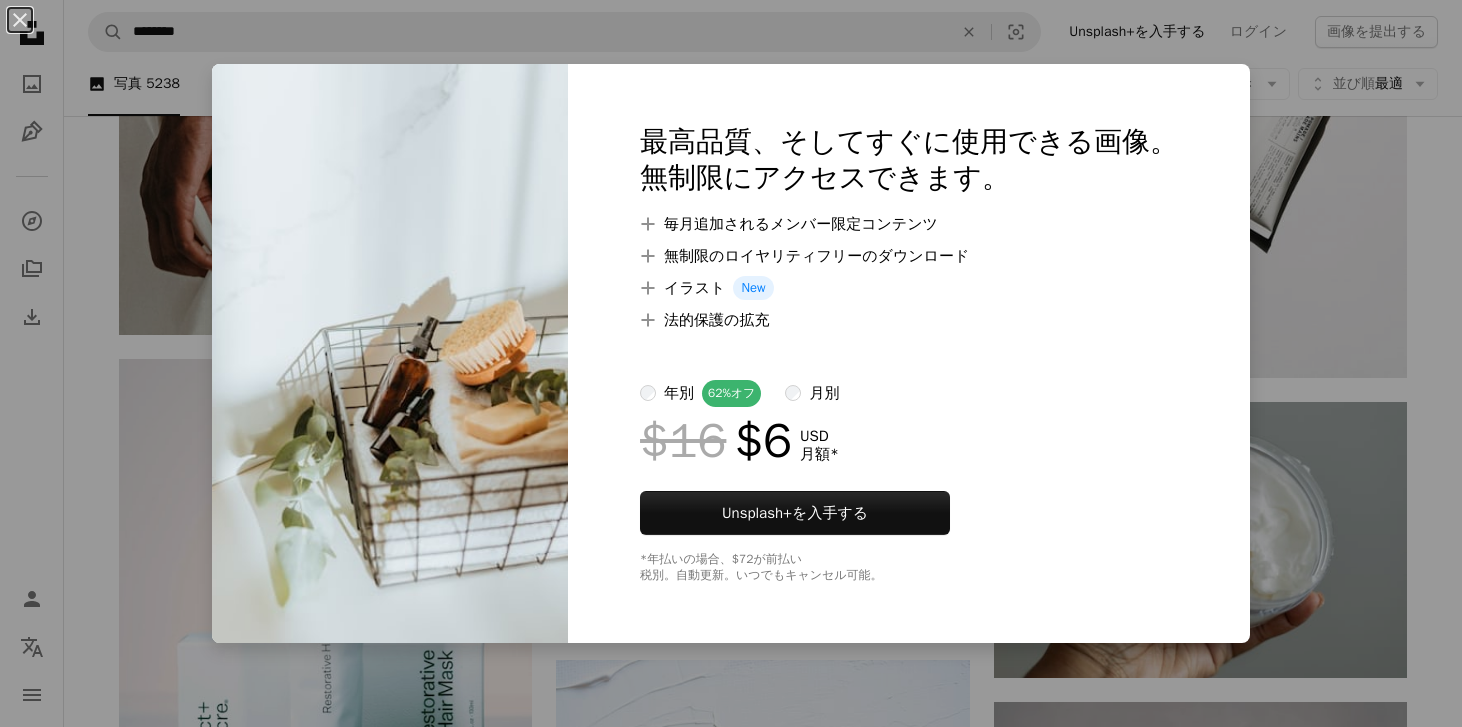 click on "An X shape 最高品質、そしてすぐに使用できる画像。 無制限にアクセスできます。 A plus sign 毎月追加されるメンバー限定コンテンツ A plus sign 無制限のロイヤリティフリーのダウンロード A plus sign イラスト  New A plus sign 法的保護の拡充 年別 62% オフ 月別 $16   $6 USD 月額 * Unsplash+ を入手する *年払いの場合、 $72 が前払い 税別。自動更新。いつでもキャンセル可能。" at bounding box center [731, 363] 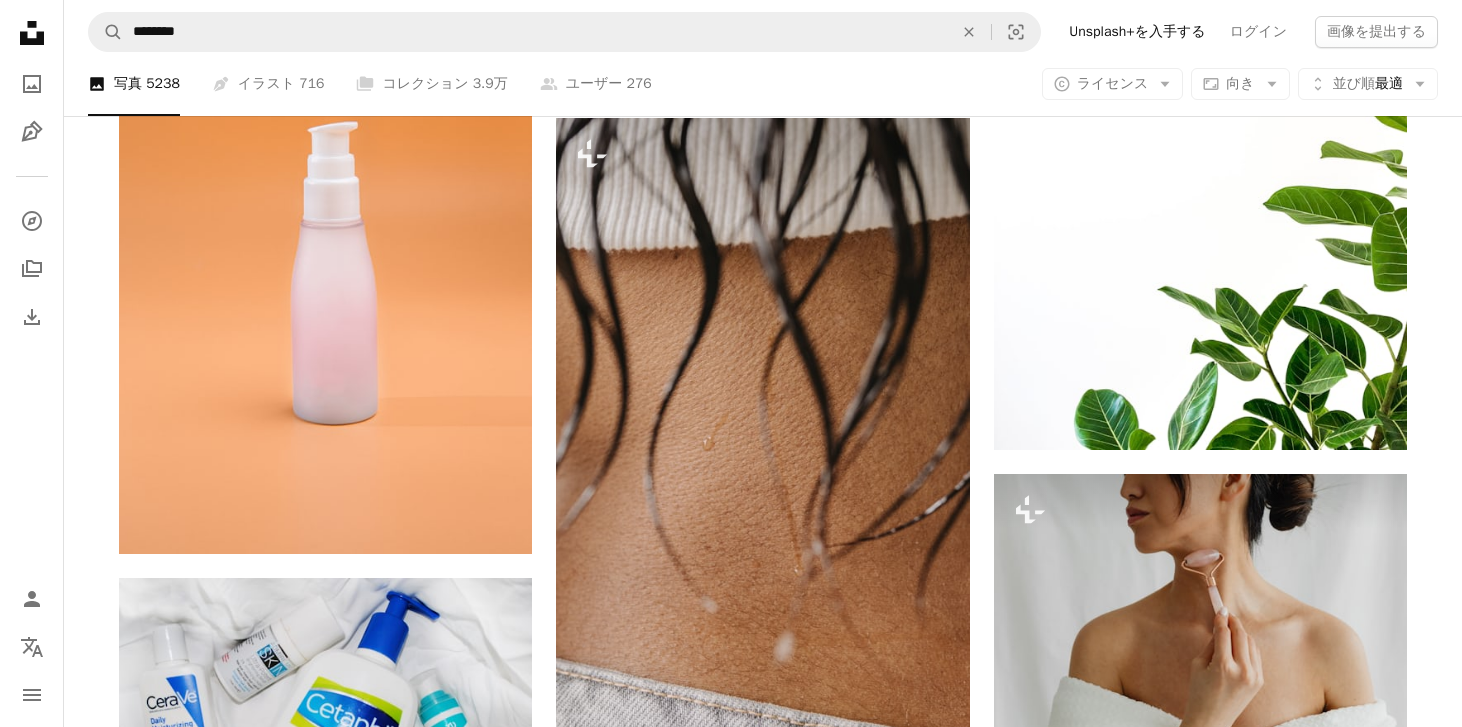 scroll, scrollTop: 80933, scrollLeft: 0, axis: vertical 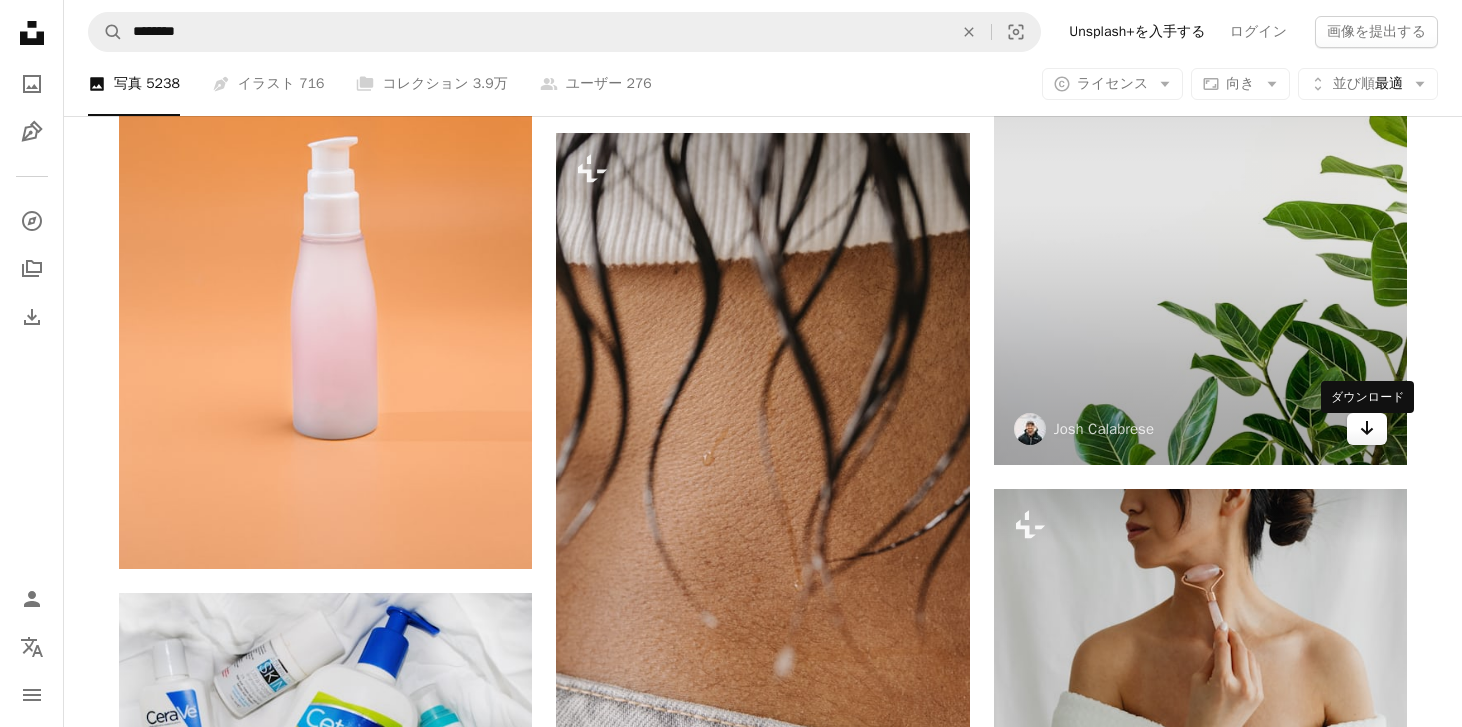 click on "Arrow pointing down" at bounding box center [1367, 429] 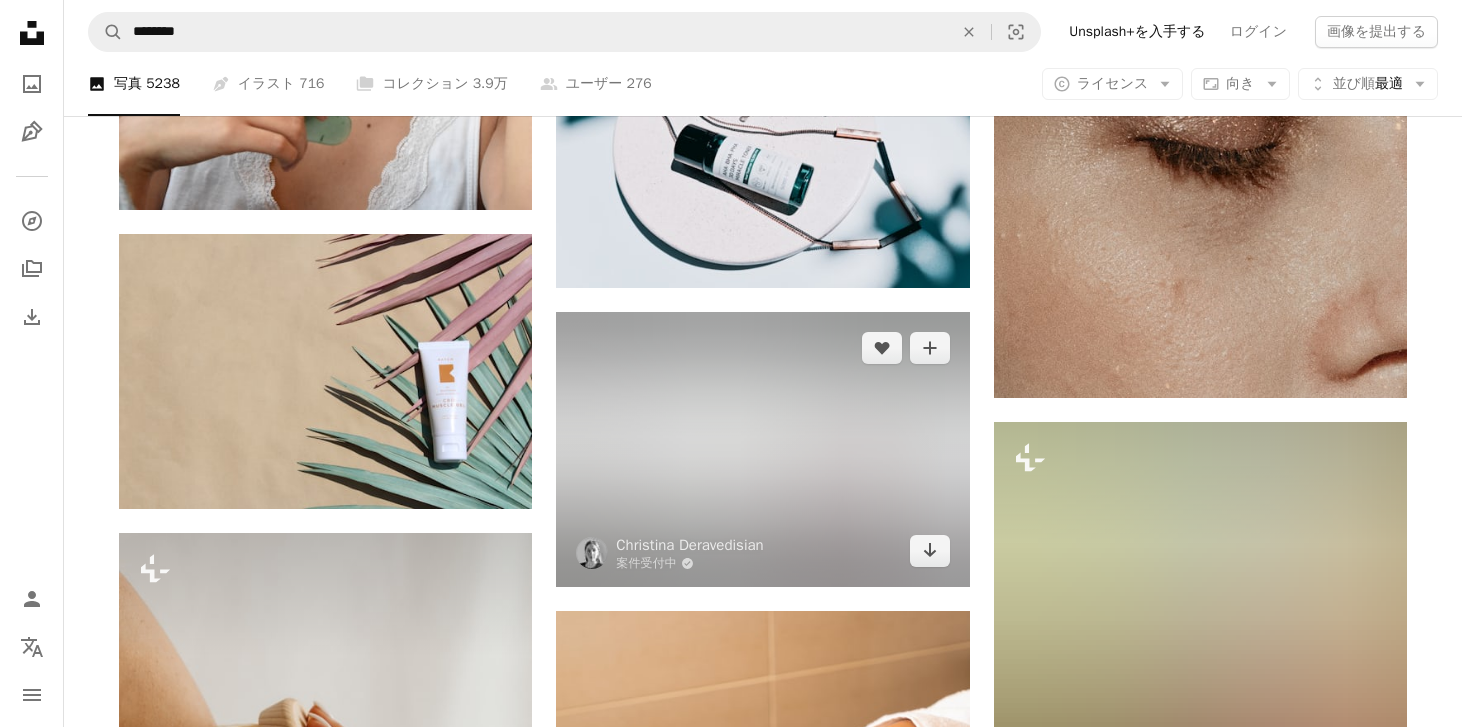 scroll, scrollTop: 86624, scrollLeft: 0, axis: vertical 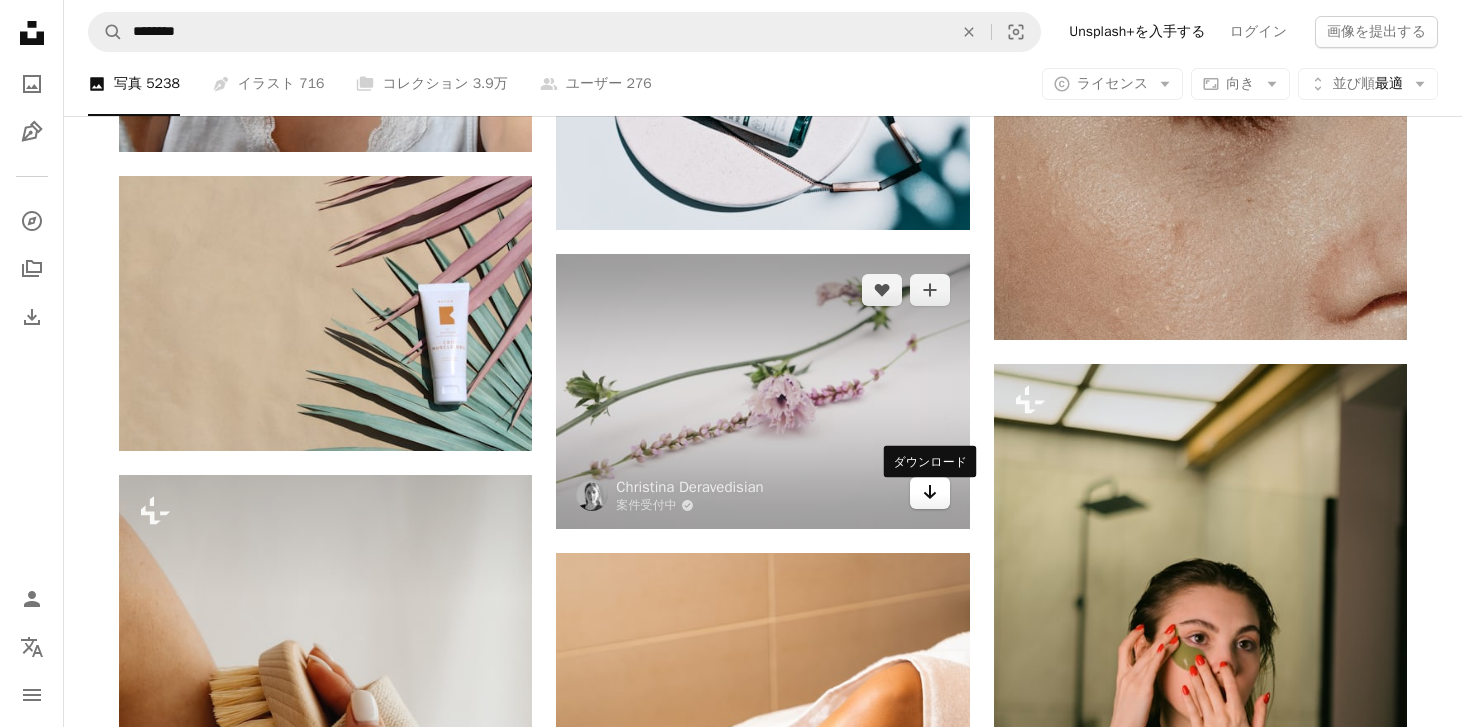 click 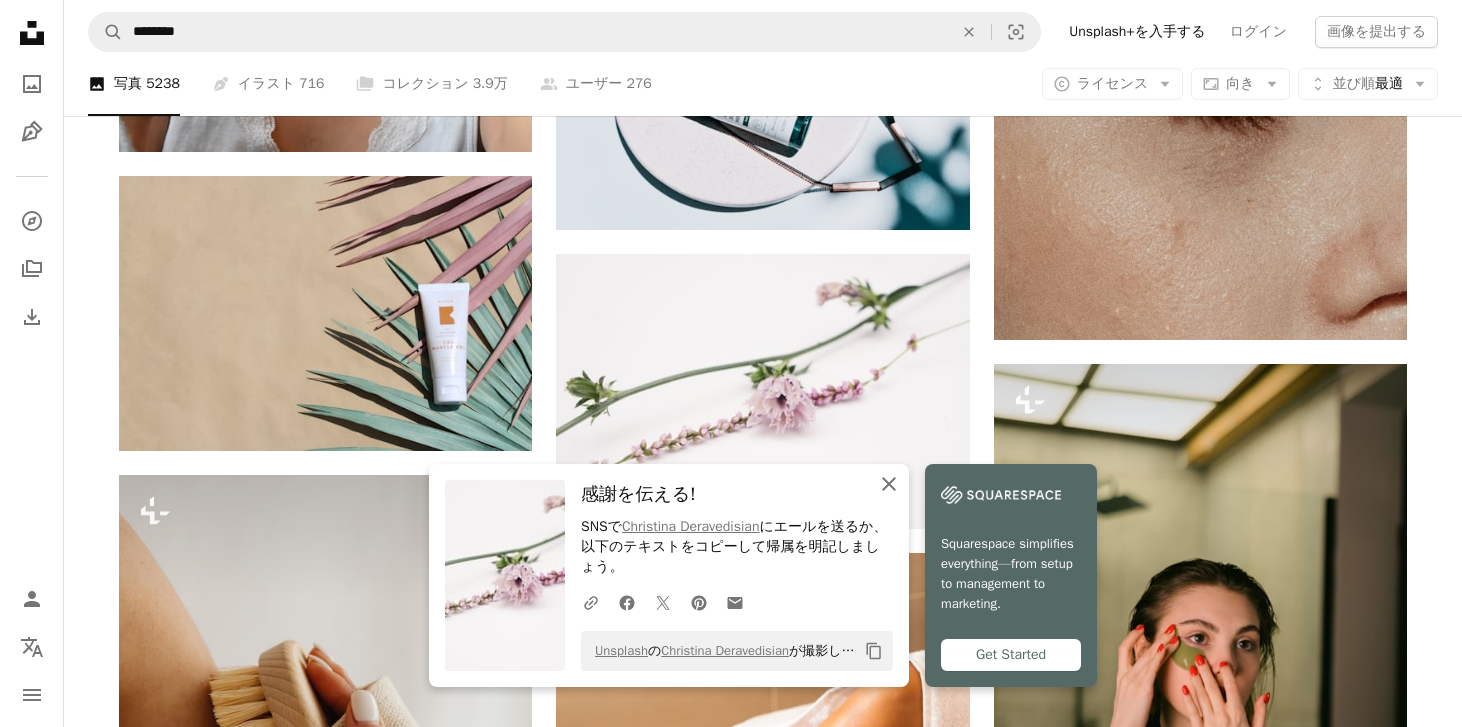 click 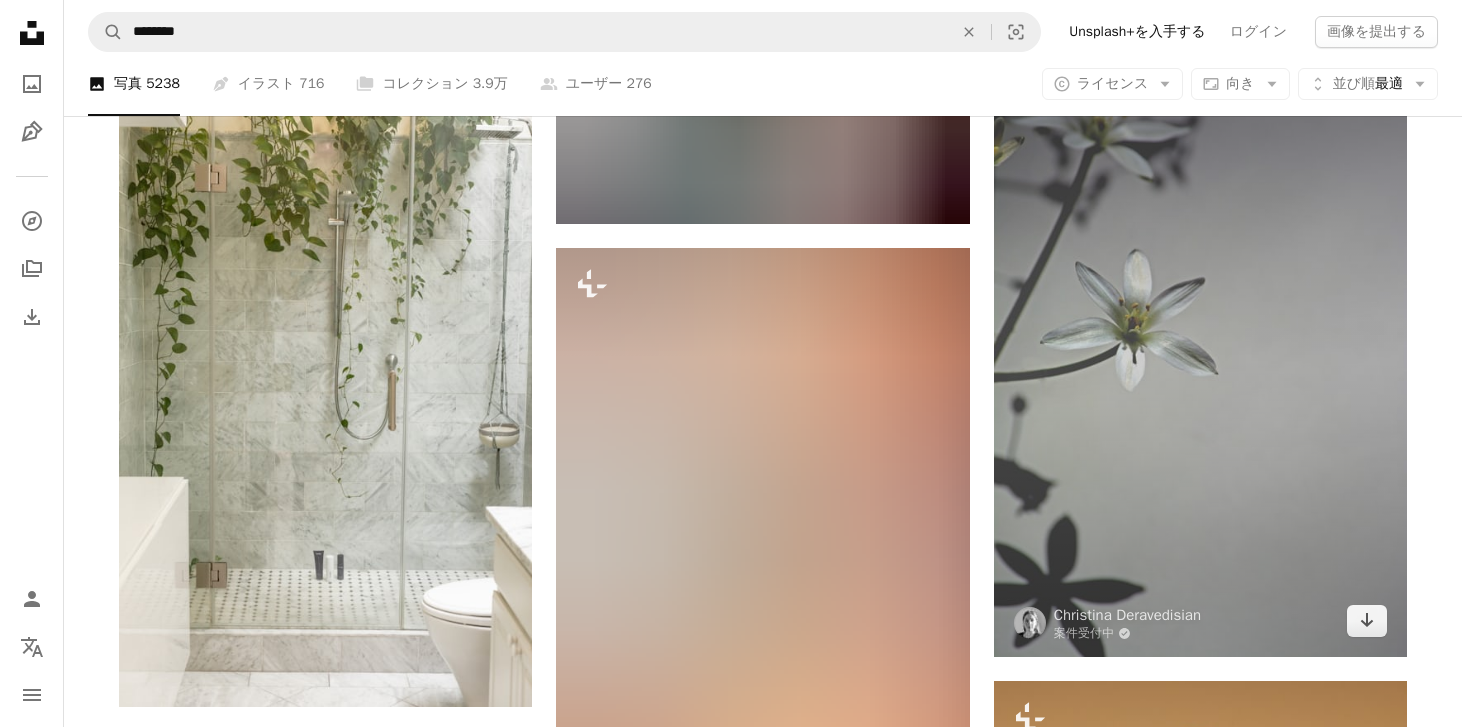 scroll, scrollTop: 103661, scrollLeft: 0, axis: vertical 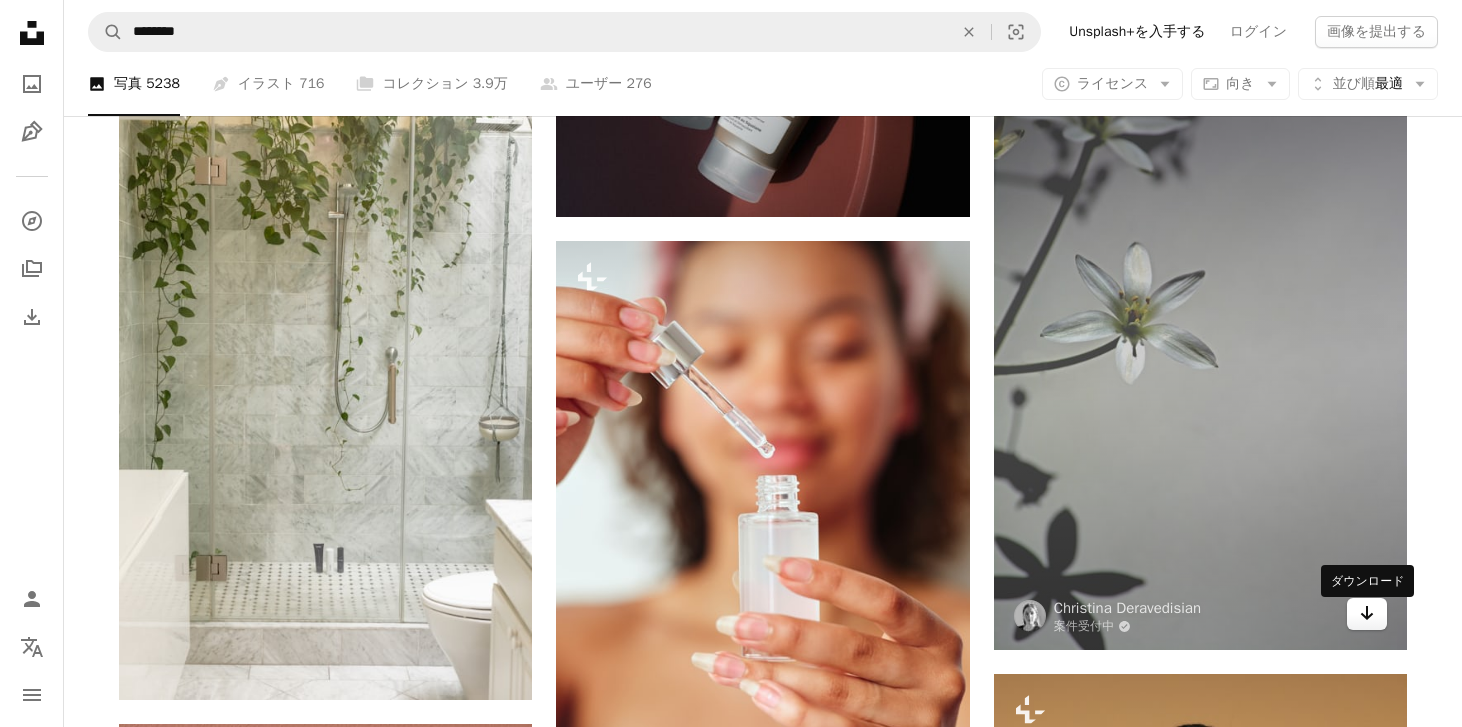 click on "Arrow pointing down" 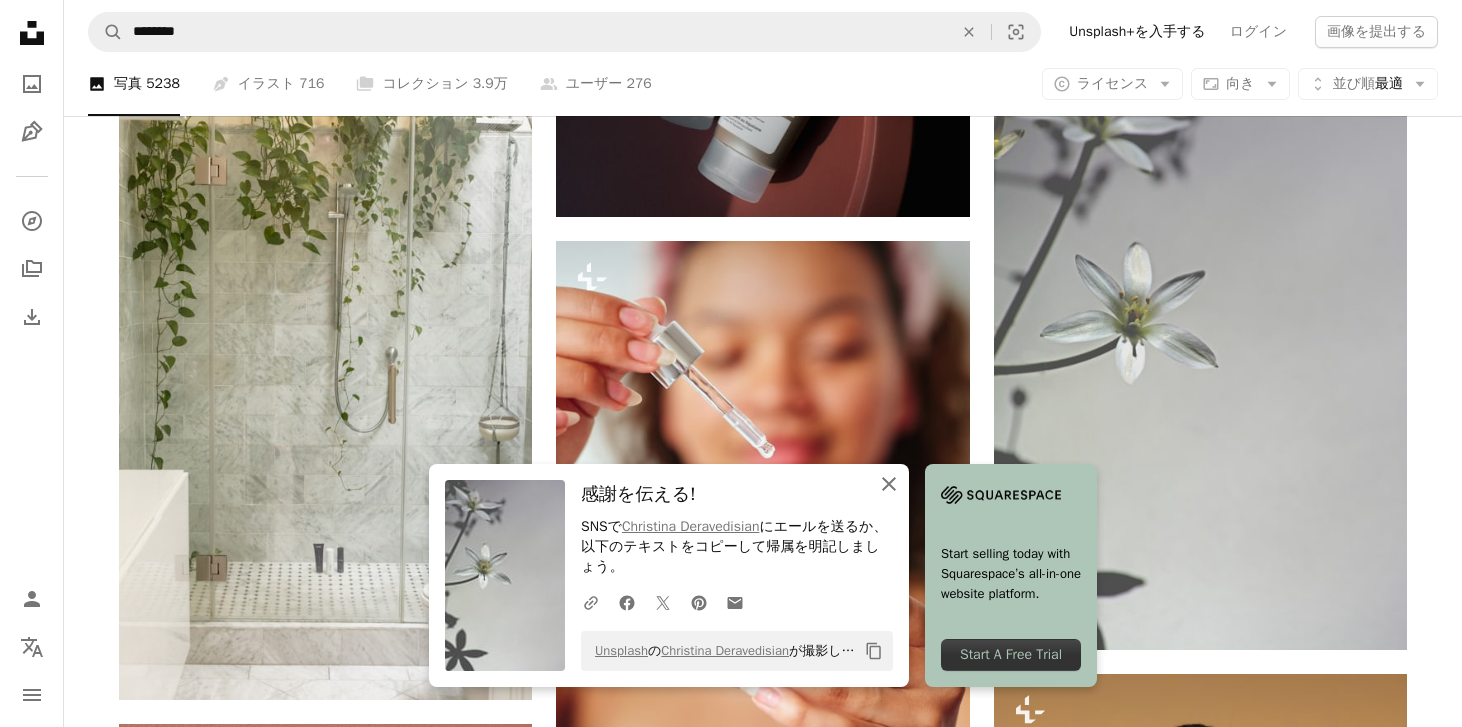click 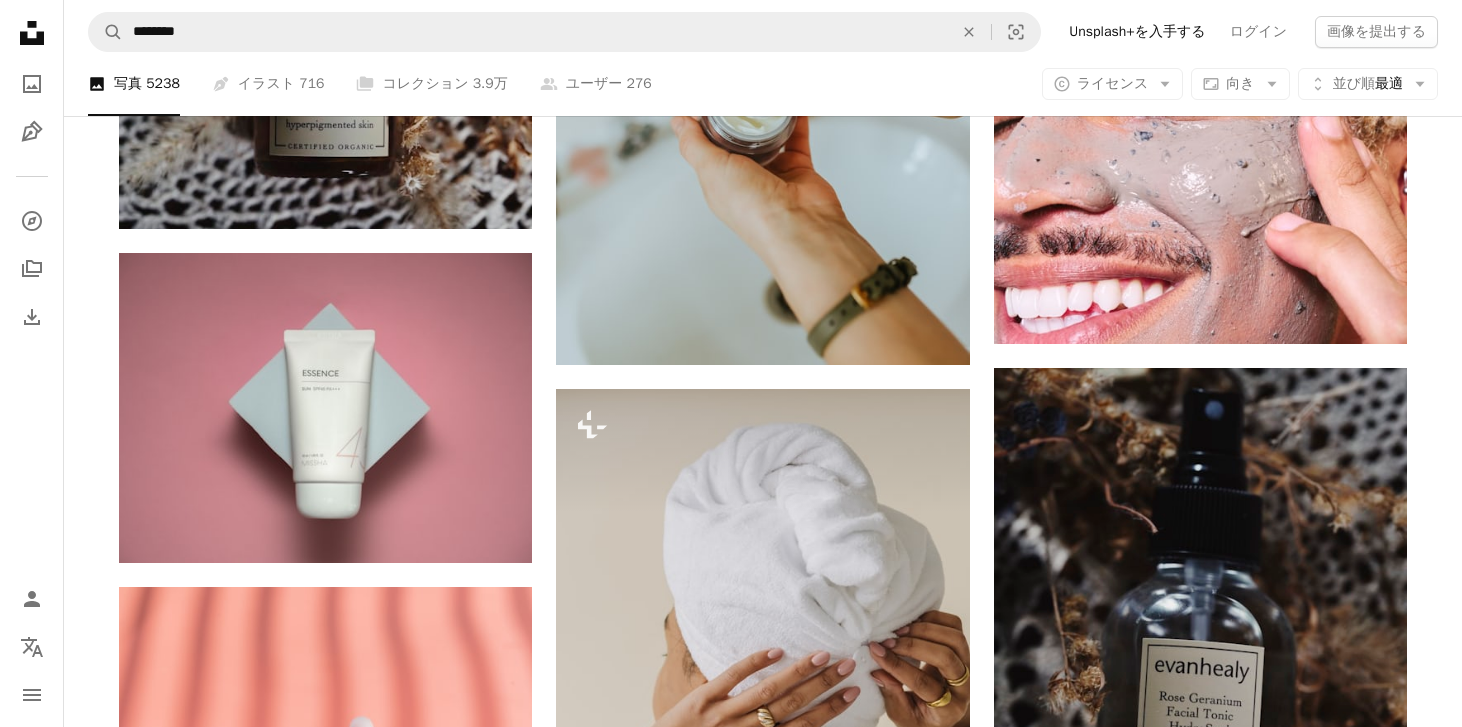 scroll, scrollTop: 127499, scrollLeft: 0, axis: vertical 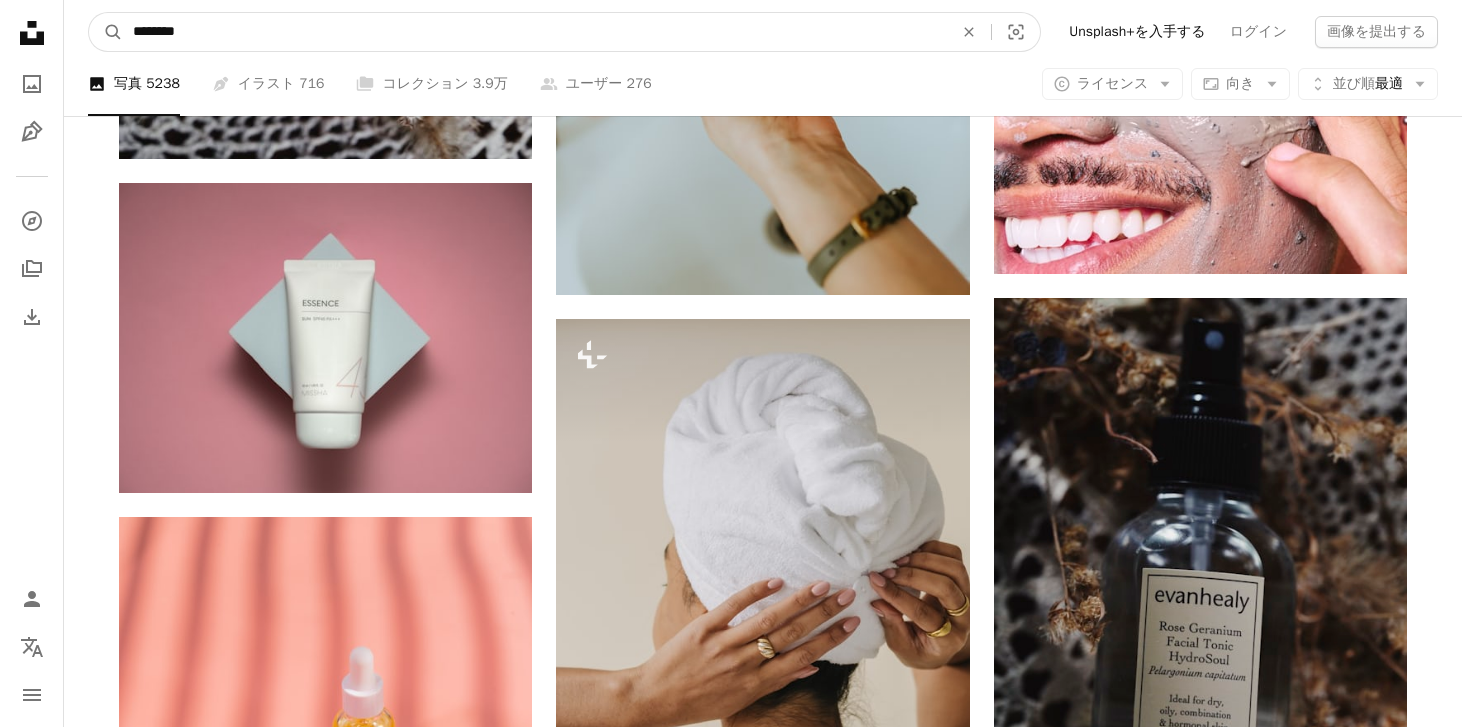 click on "********" at bounding box center [535, 32] 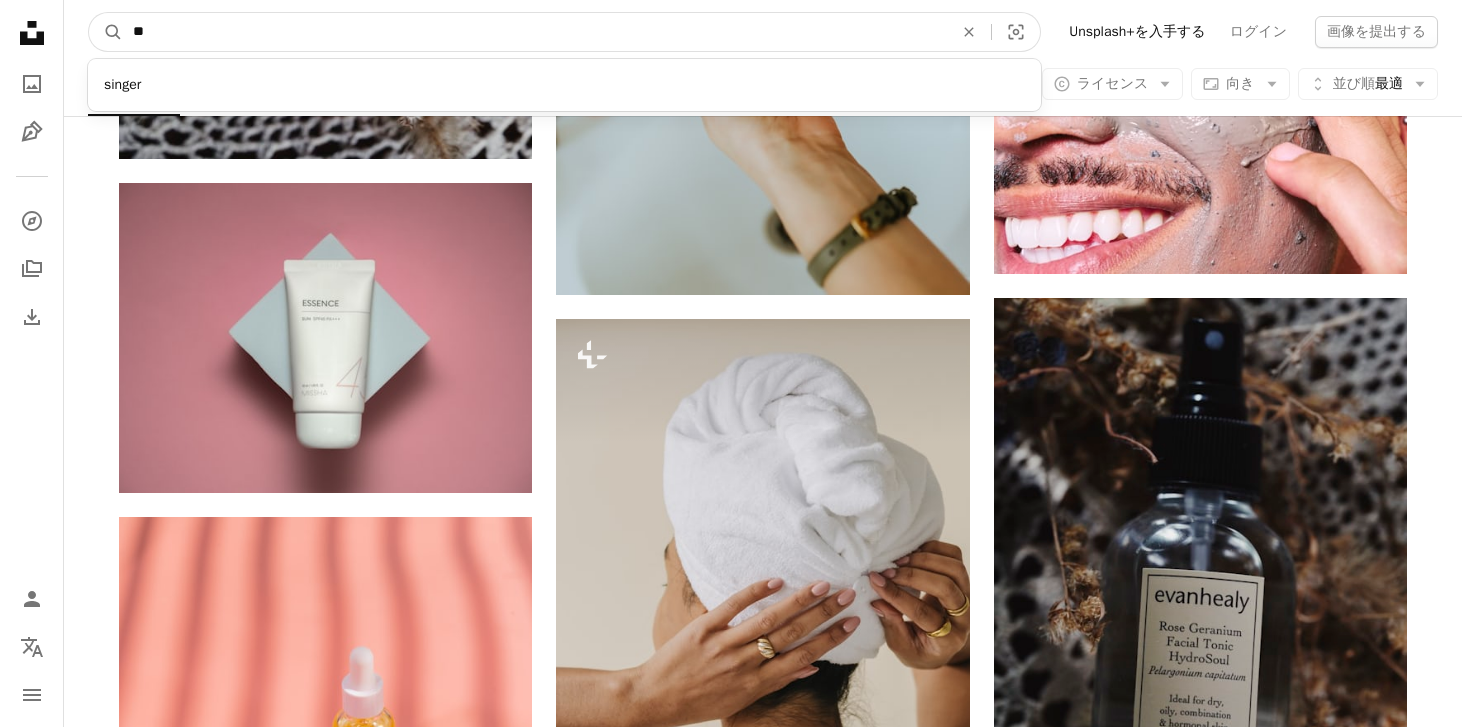 type on "*" 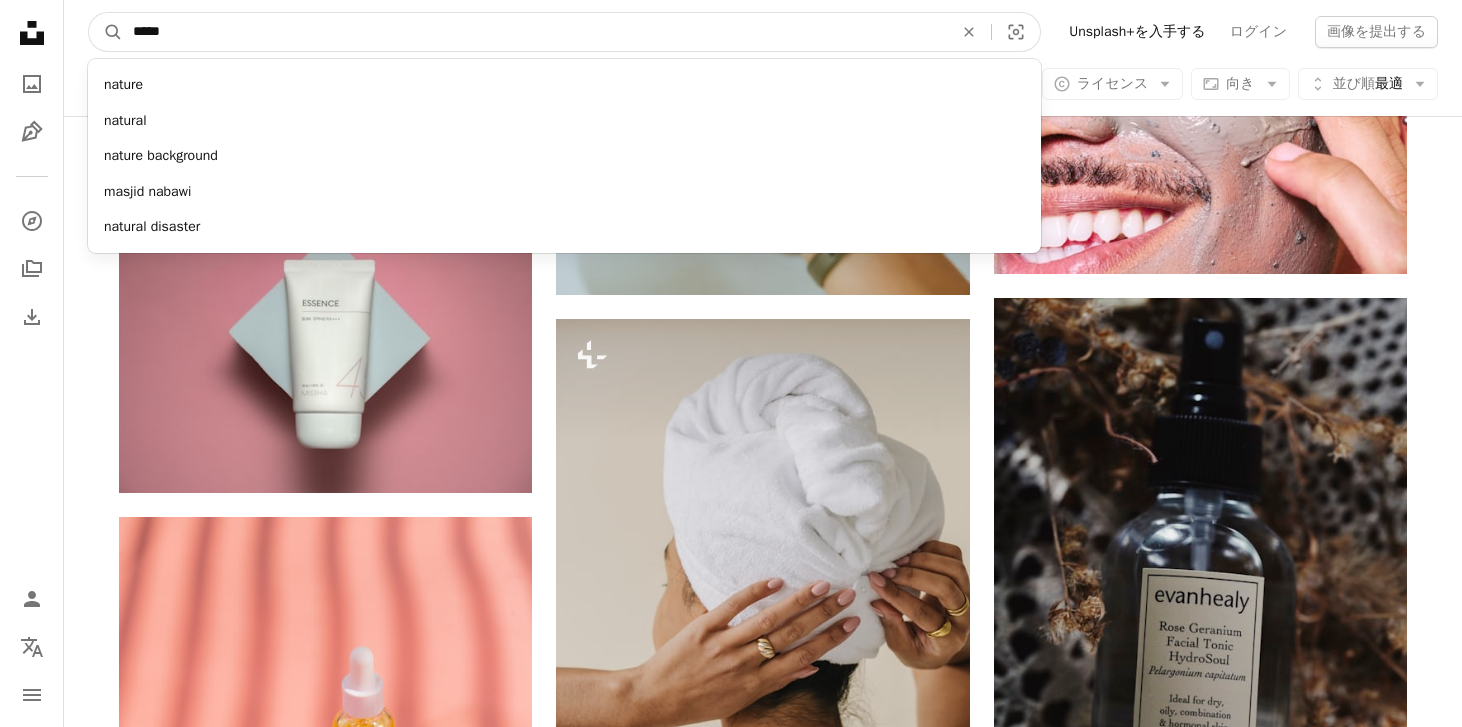type on "******" 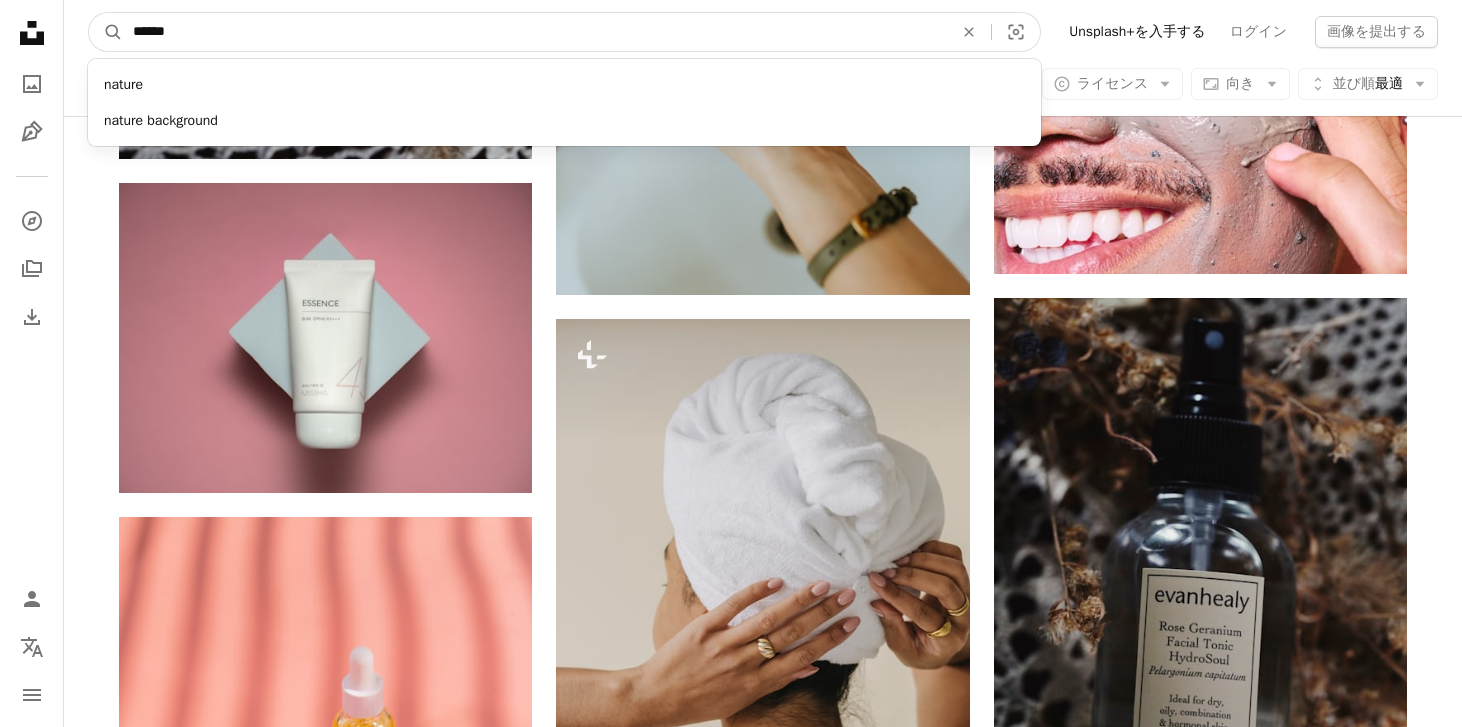 click on "A magnifying glass" at bounding box center [106, 32] 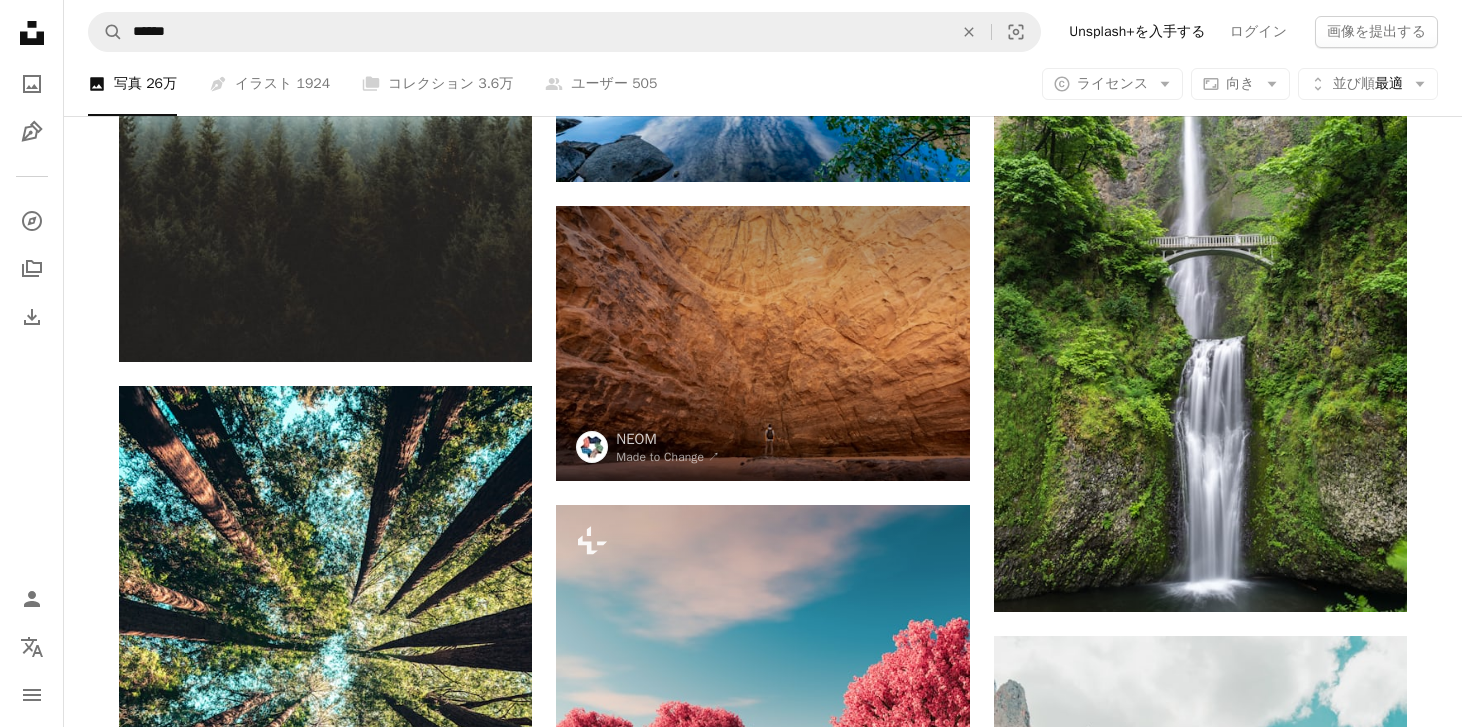 scroll, scrollTop: 2021, scrollLeft: 0, axis: vertical 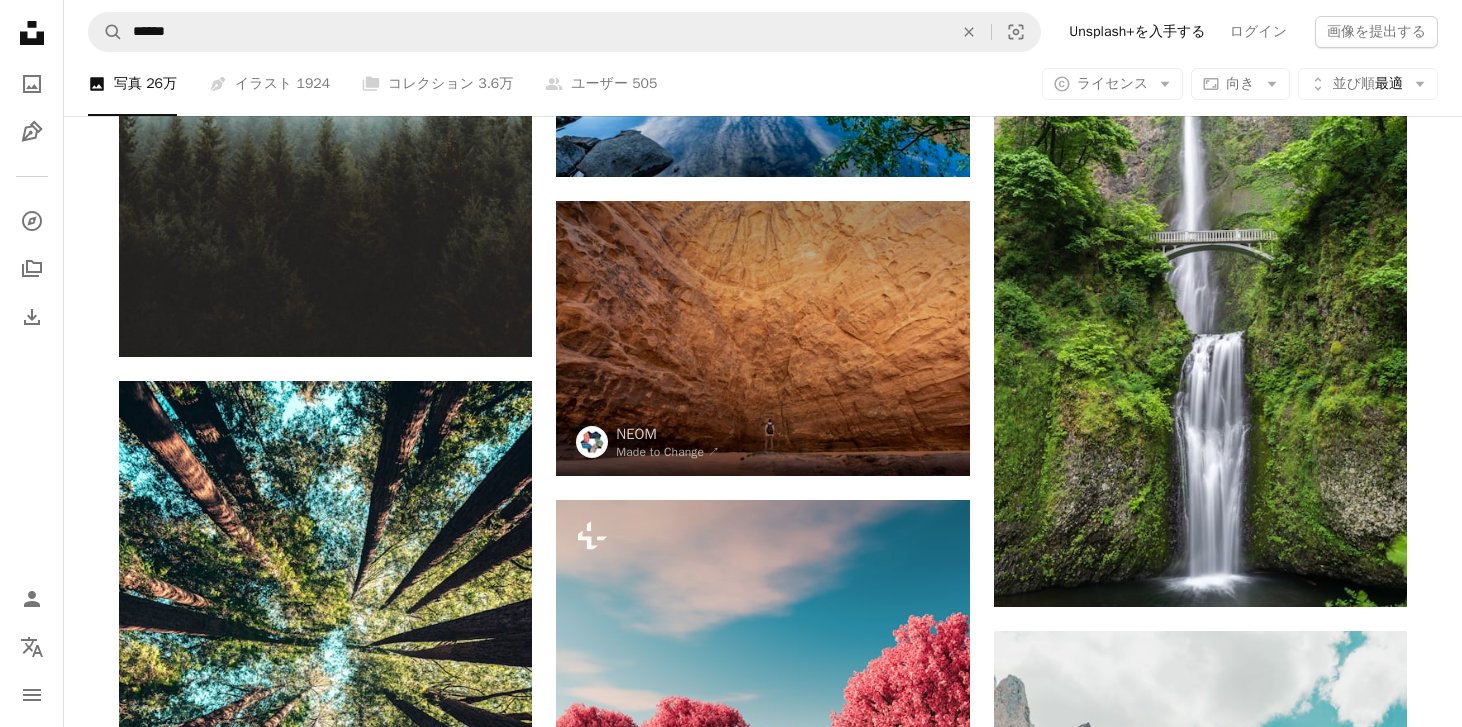 click on "A magnifying glass ****** An X shape Visual search Unsplash+を入手する ログイン 画像を提出する" at bounding box center (763, 32) 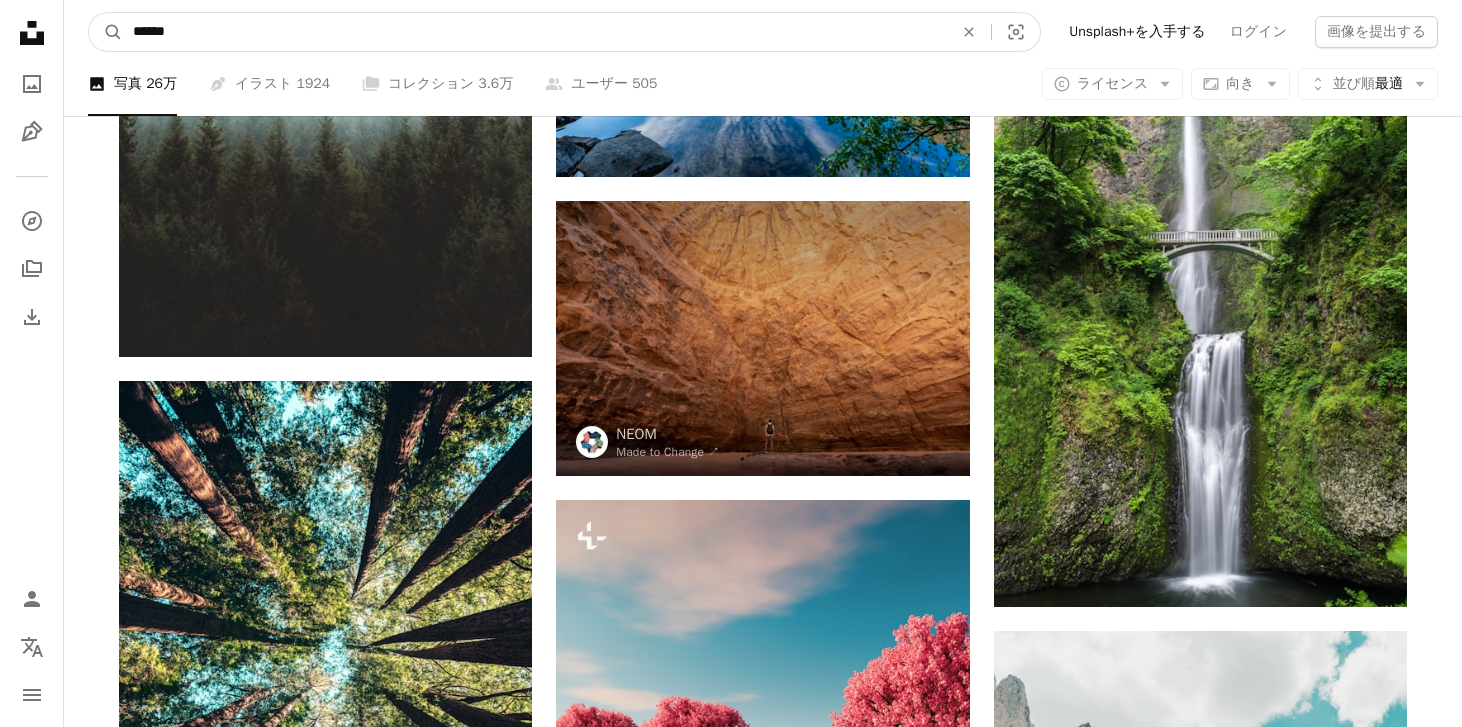 click on "******" at bounding box center [535, 32] 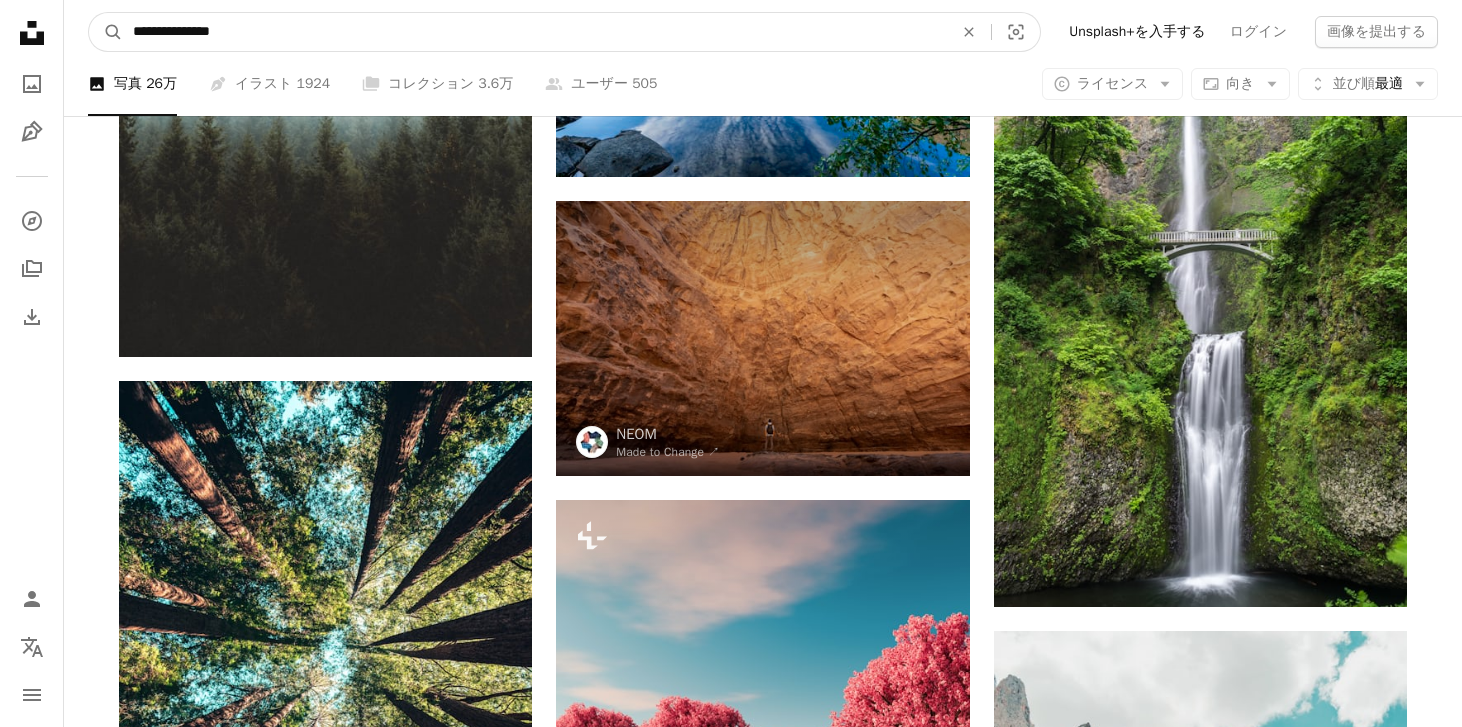type on "**********" 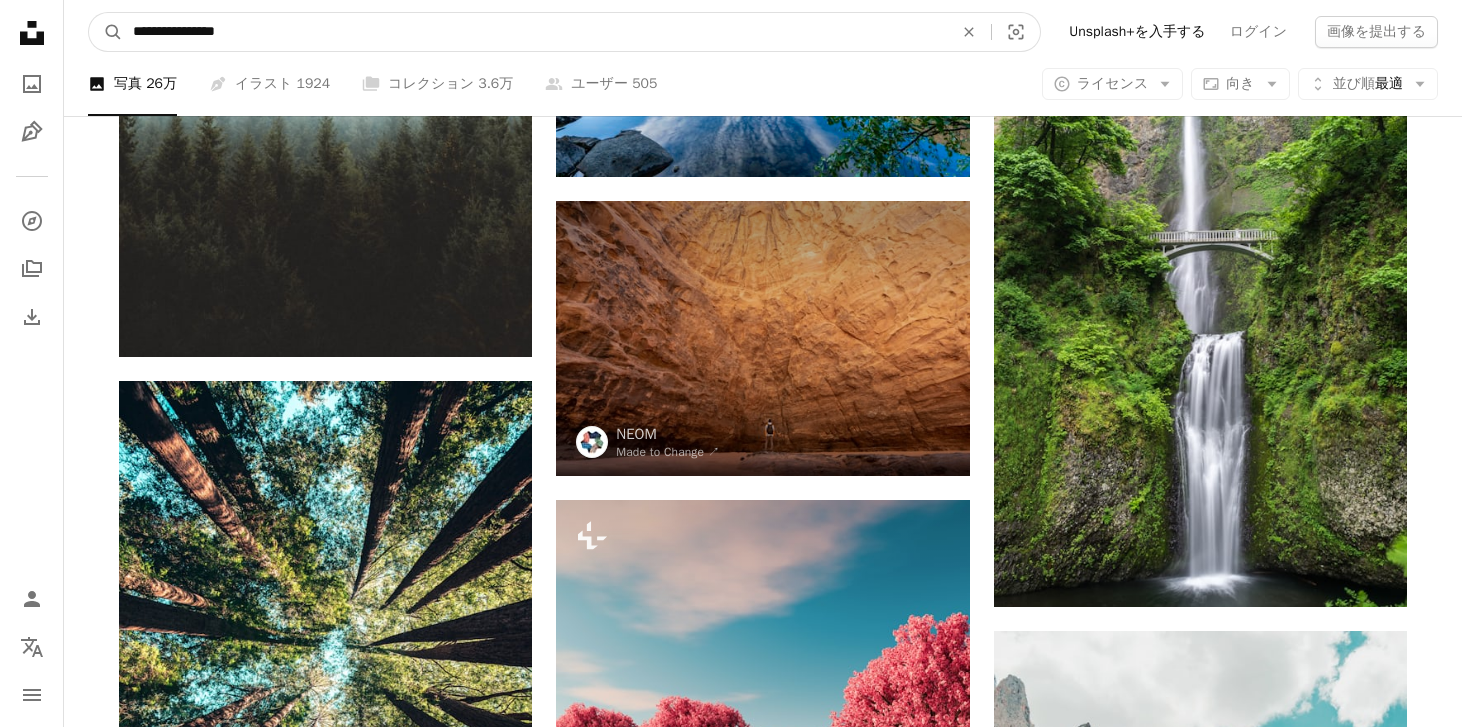 click on "A magnifying glass" at bounding box center [106, 32] 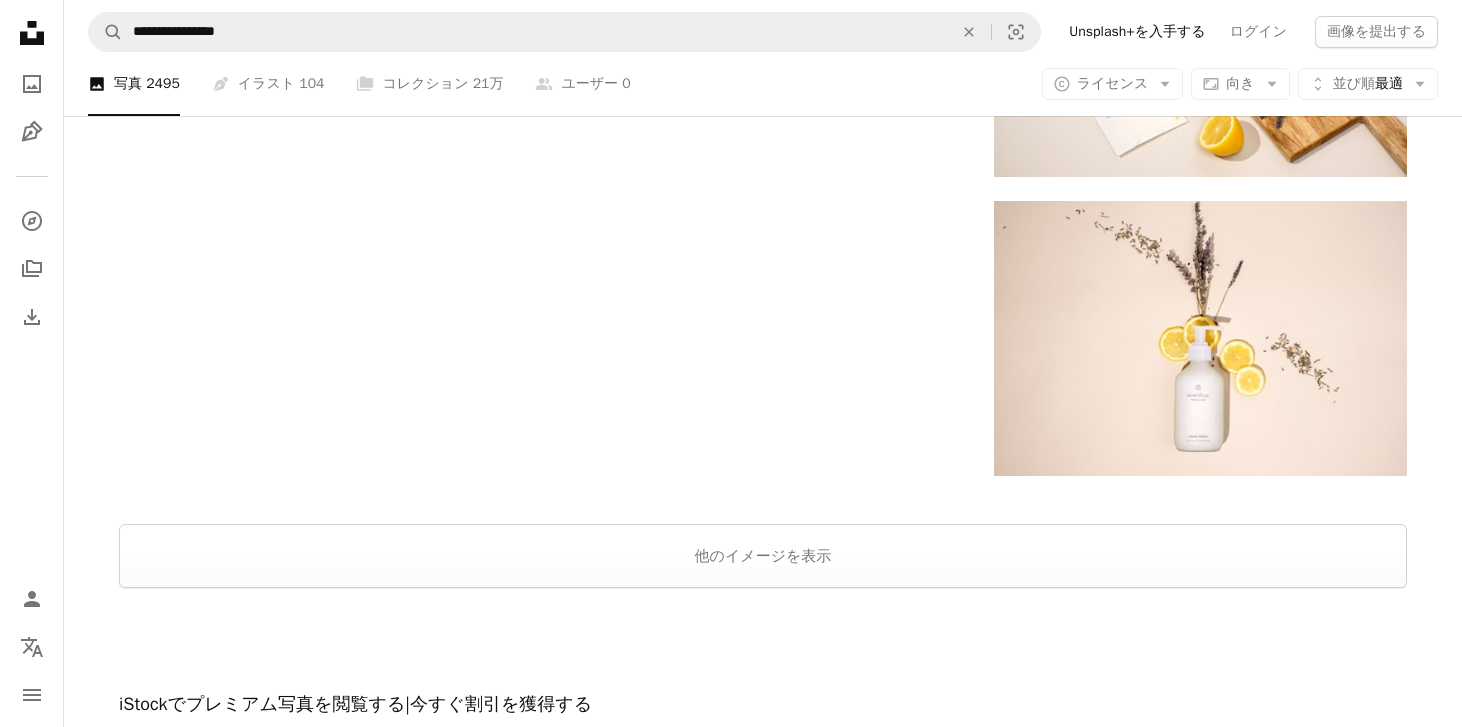 scroll, scrollTop: 2914, scrollLeft: 0, axis: vertical 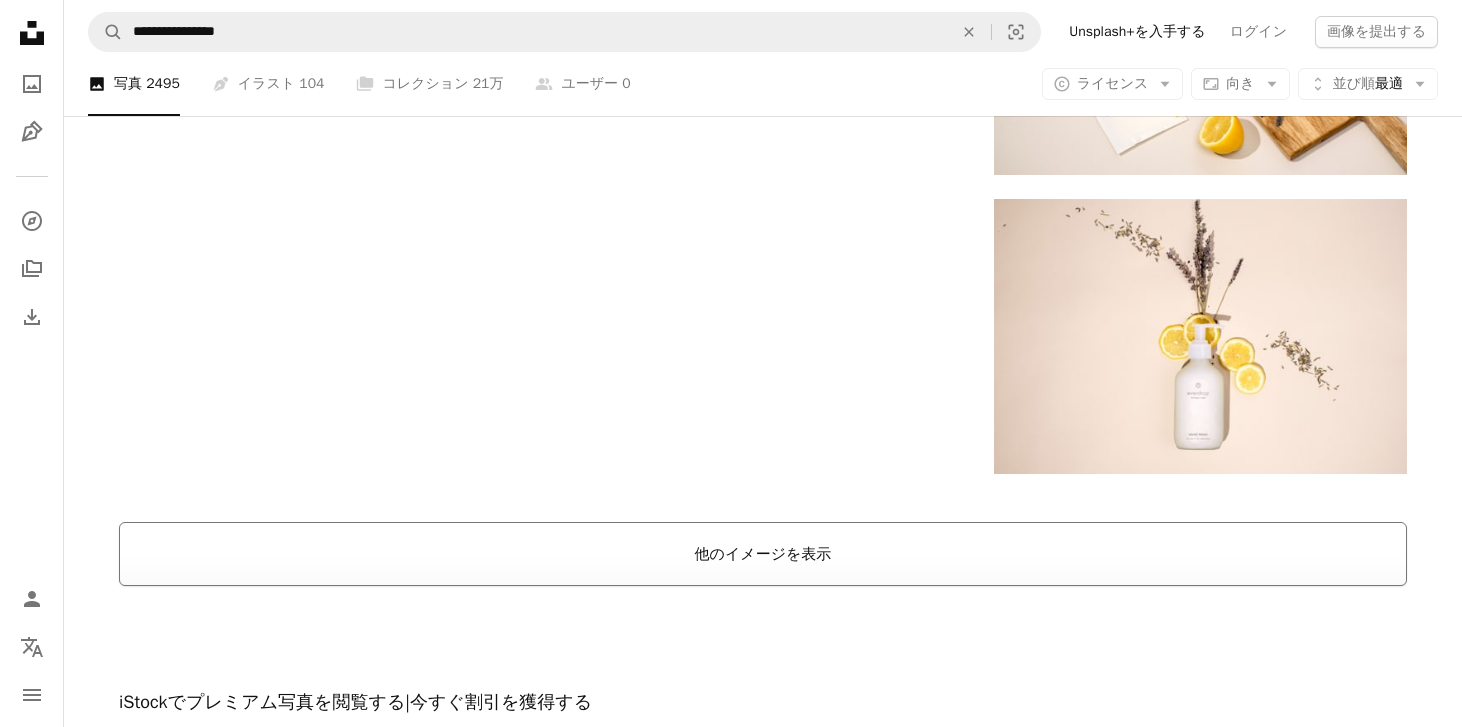 click on "他のイメージを表示" at bounding box center [763, 554] 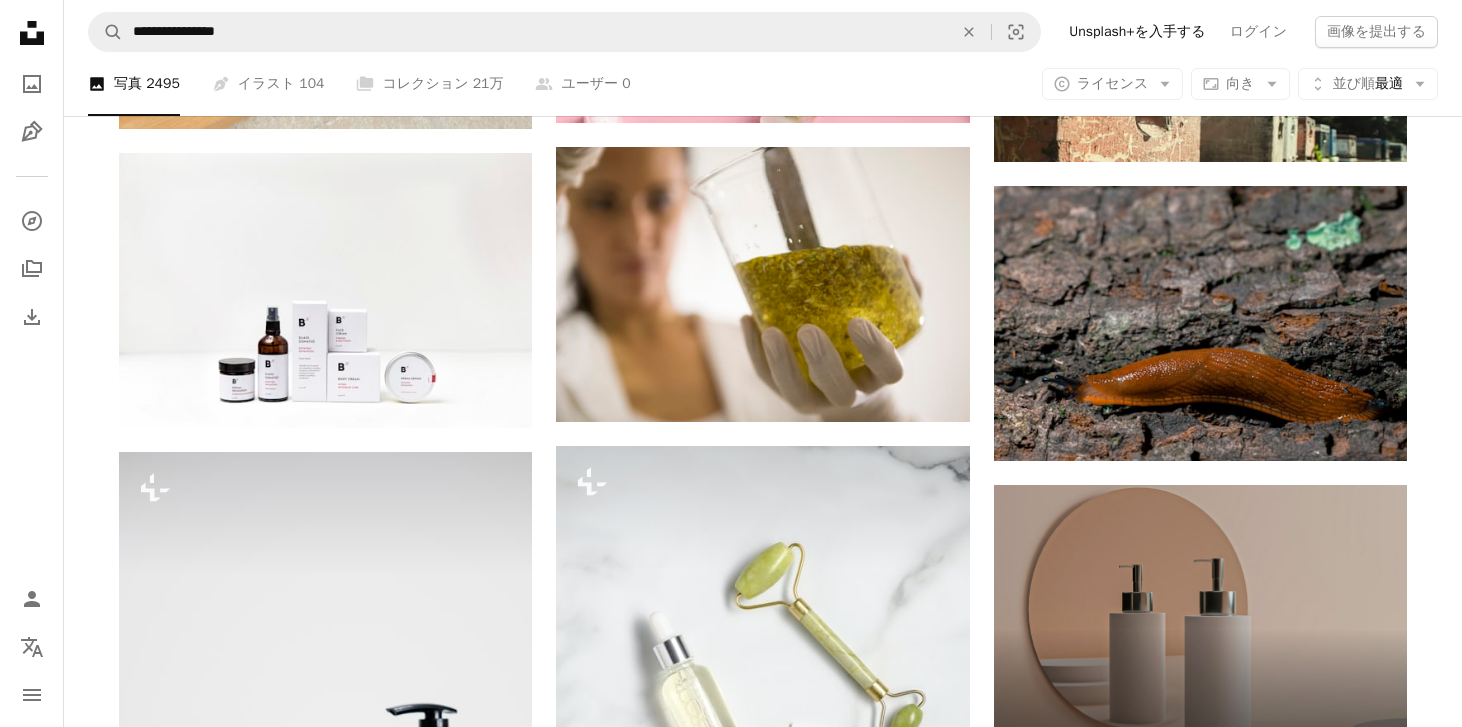 scroll, scrollTop: 5849, scrollLeft: 0, axis: vertical 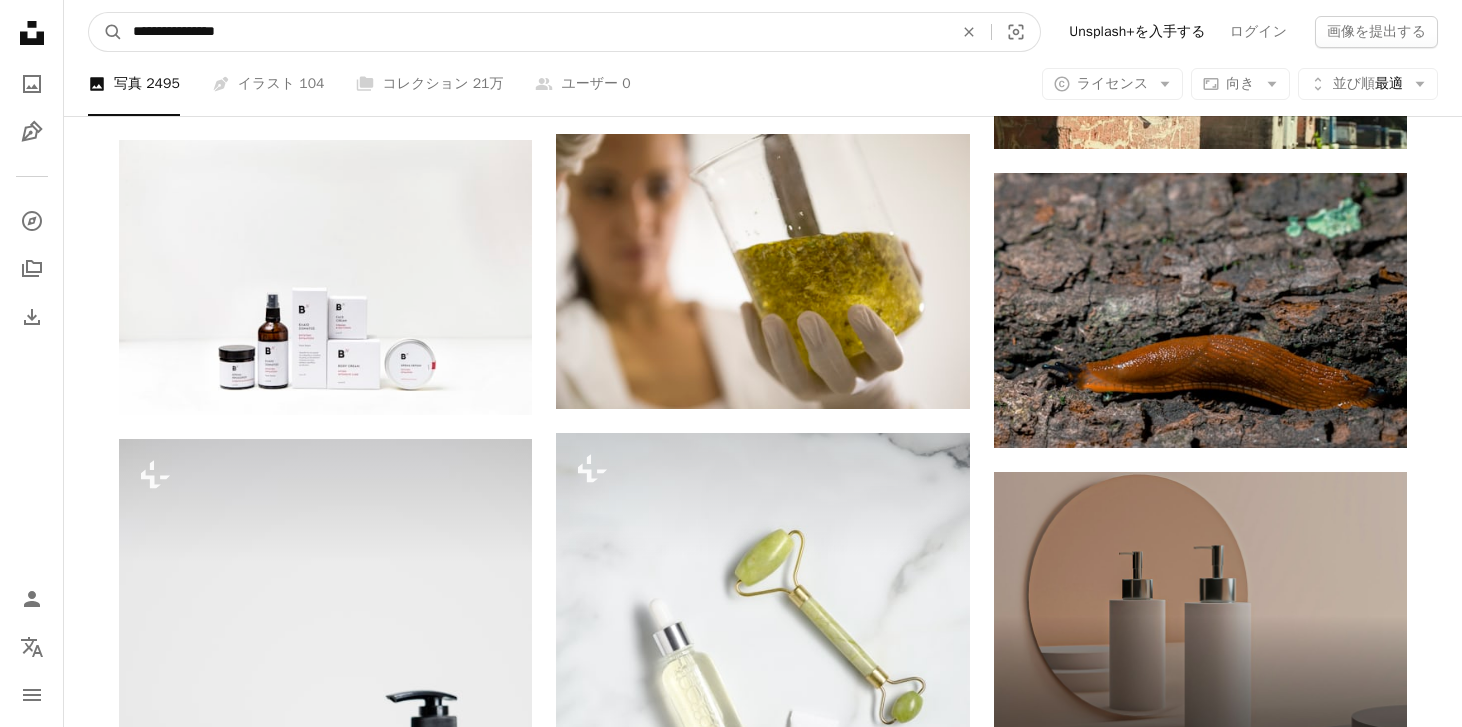 click on "**********" at bounding box center (535, 32) 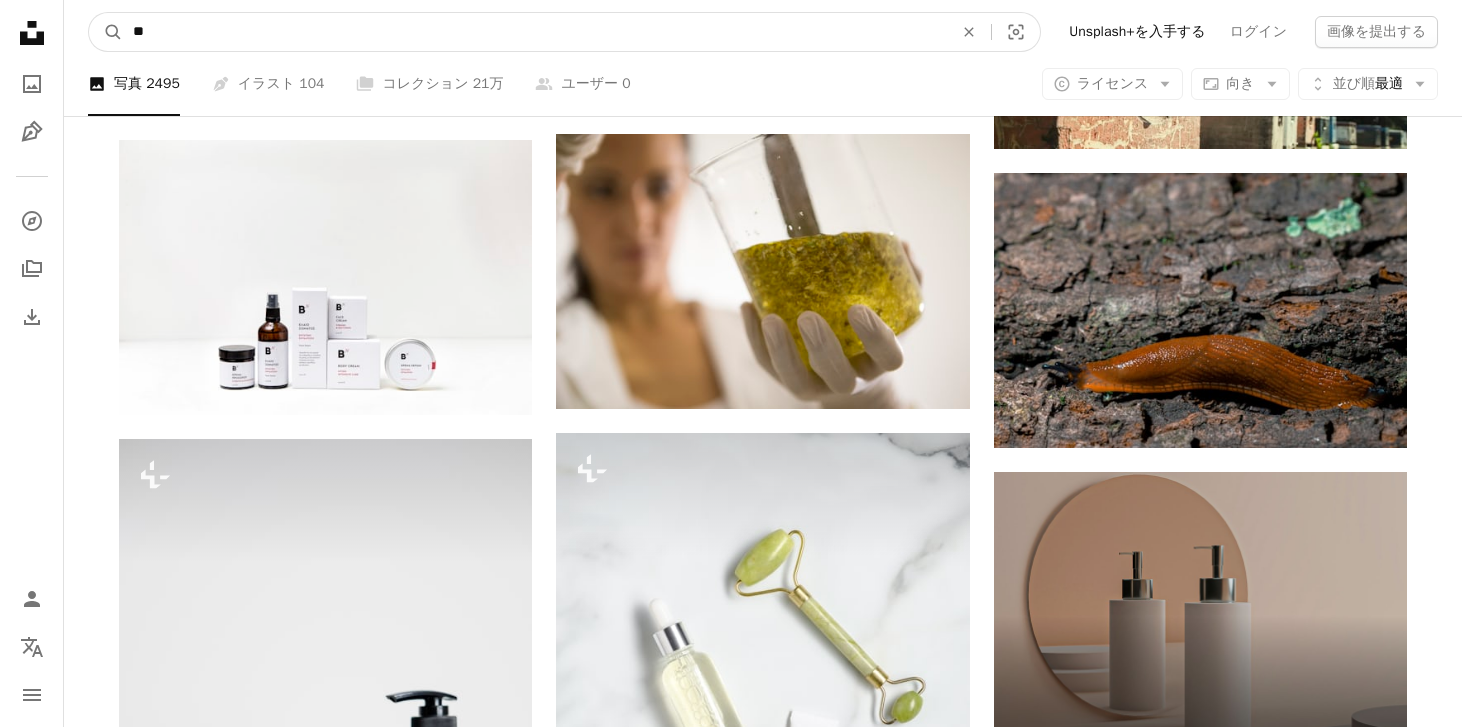 type on "*" 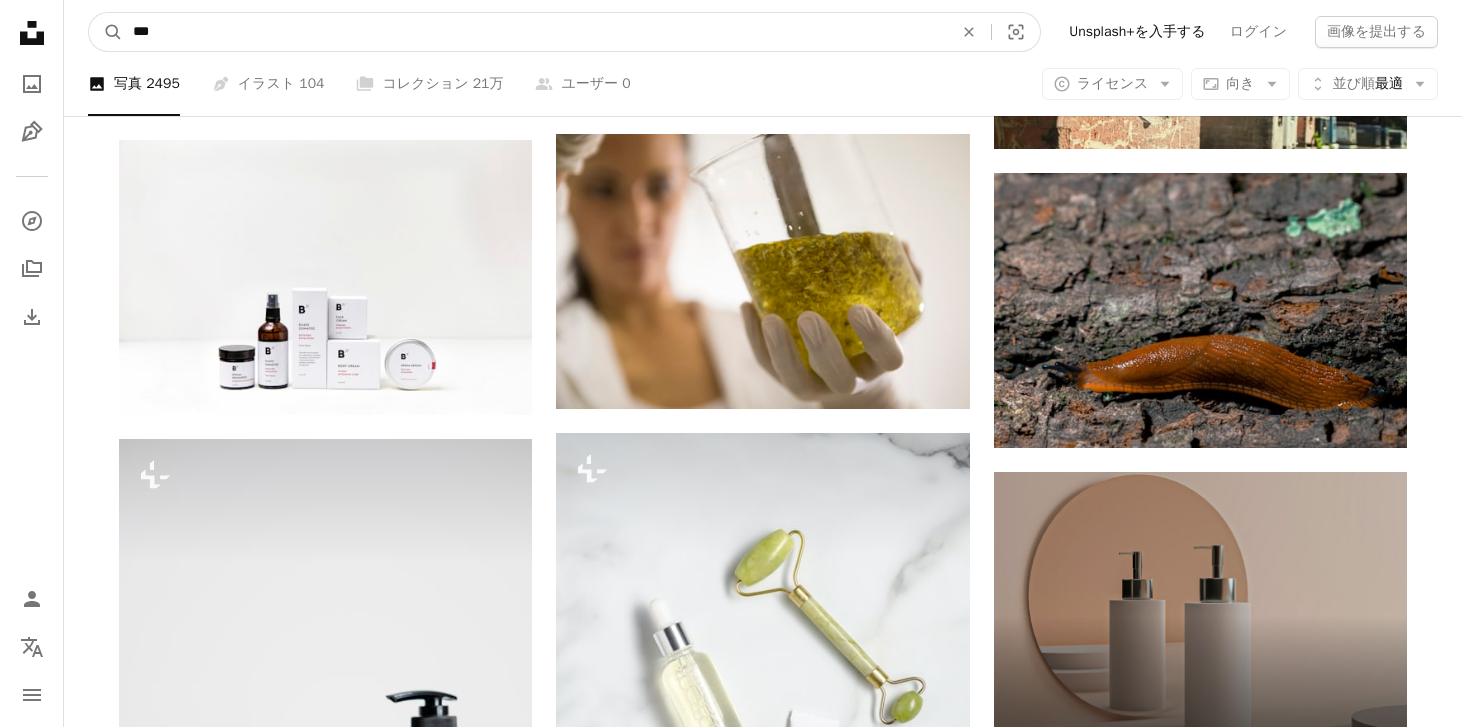 click on "A magnifying glass" at bounding box center [106, 32] 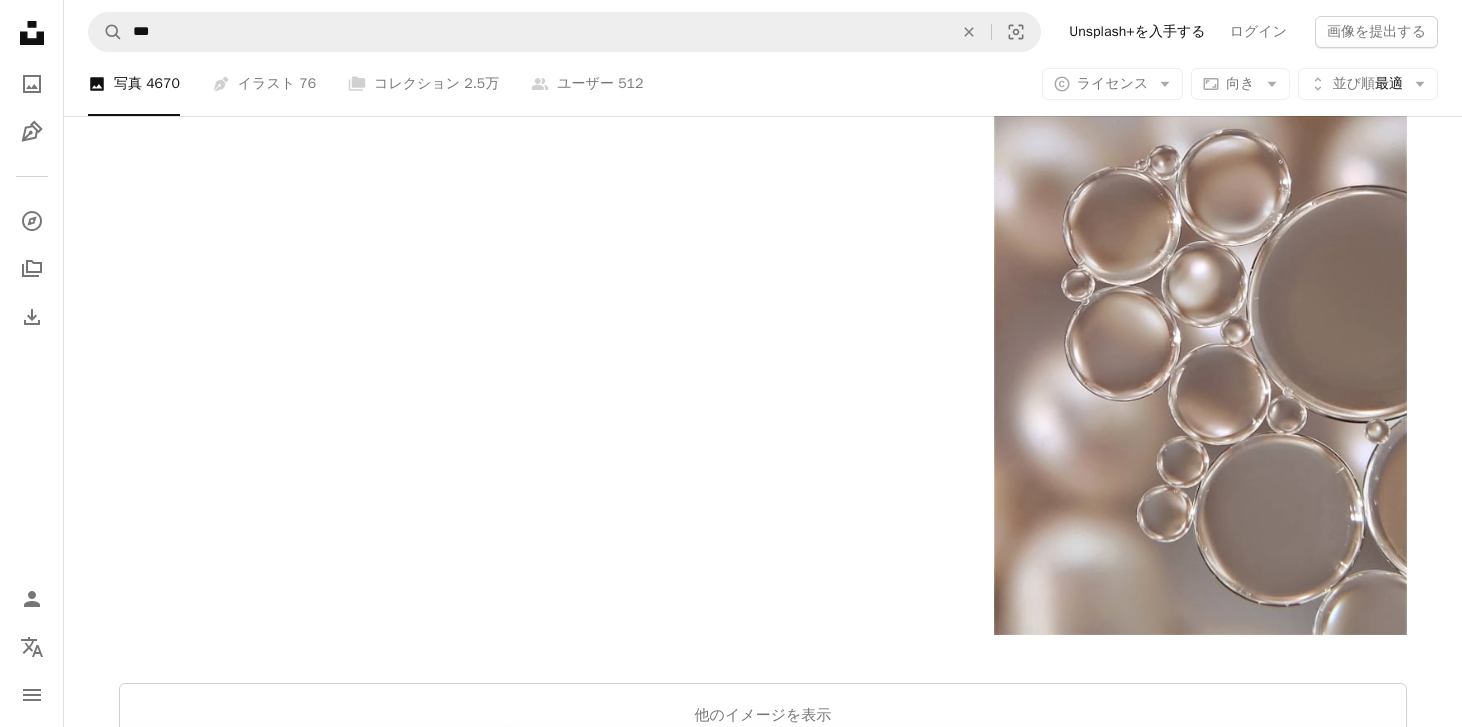 scroll, scrollTop: 4292, scrollLeft: 0, axis: vertical 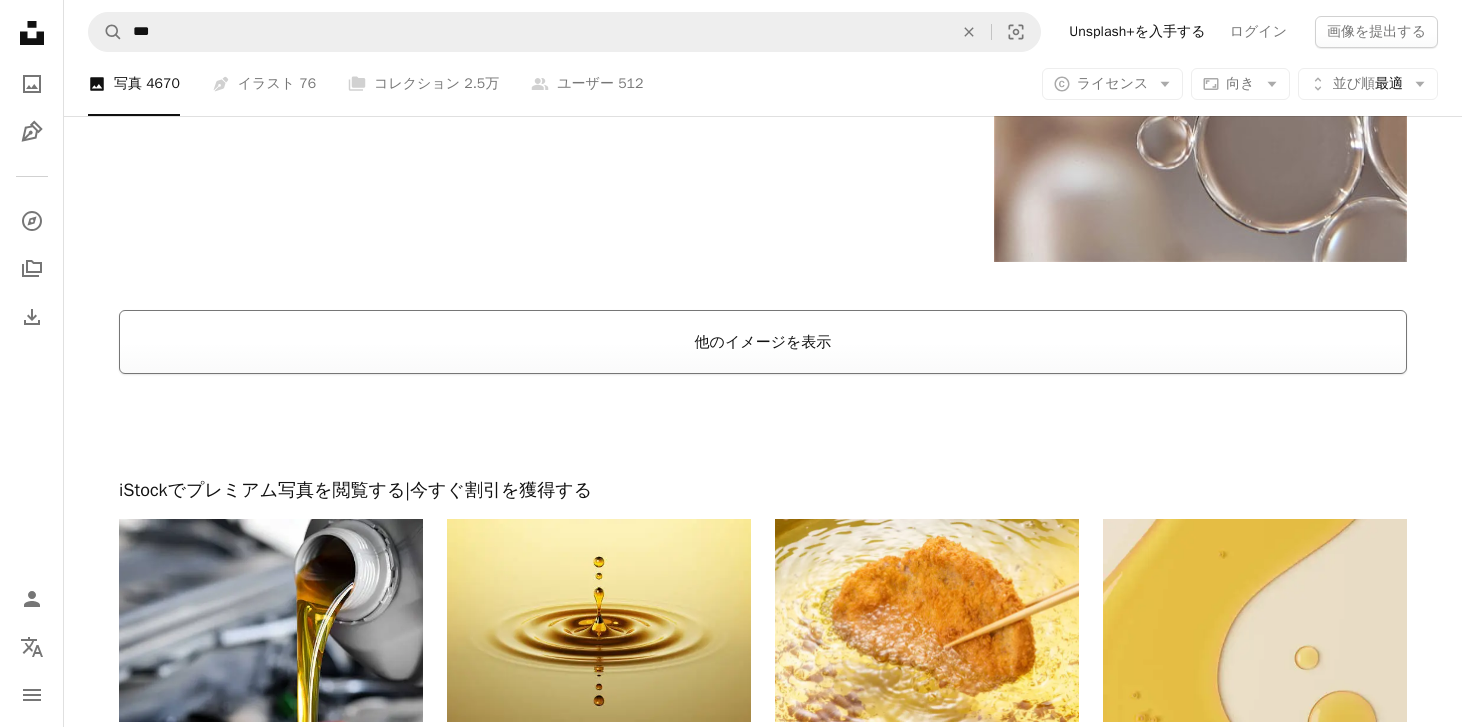 click on "他のイメージを表示" at bounding box center (763, 342) 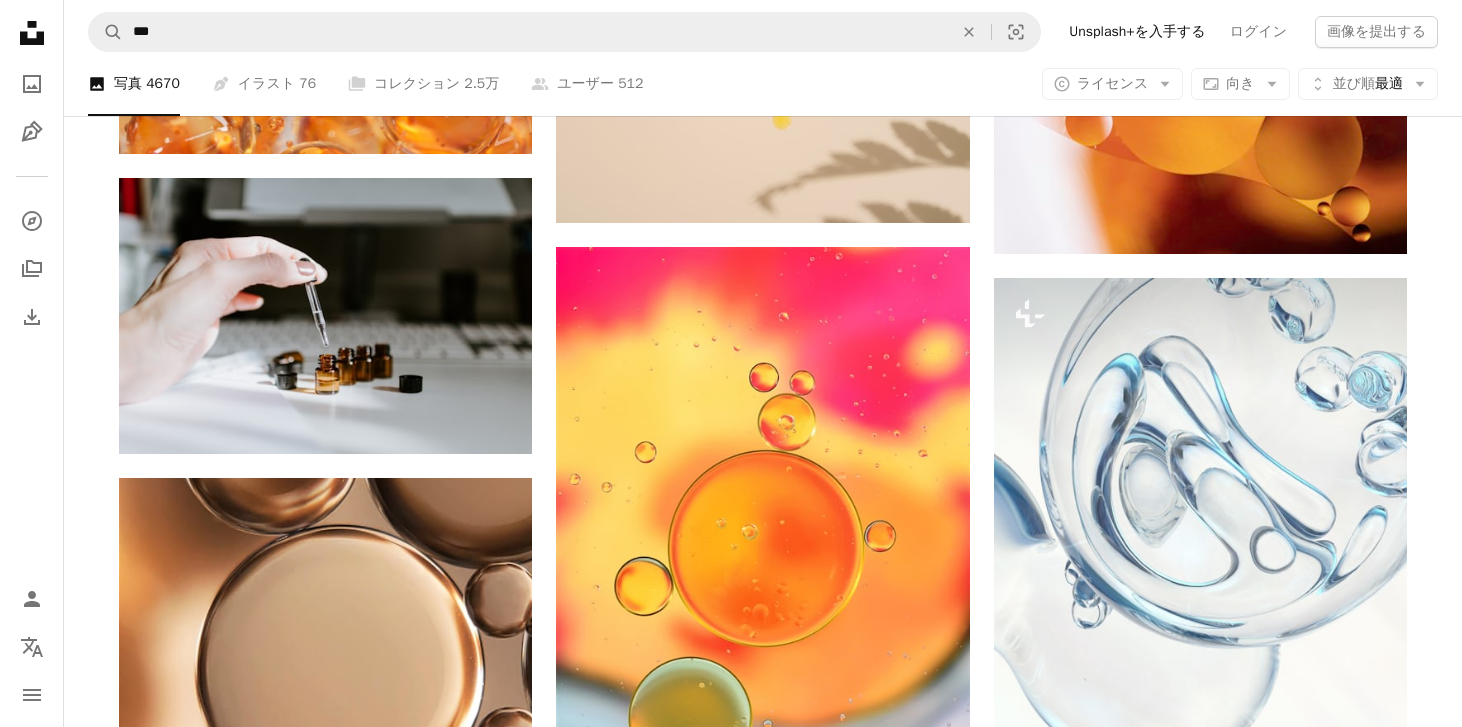 scroll, scrollTop: 6793, scrollLeft: 0, axis: vertical 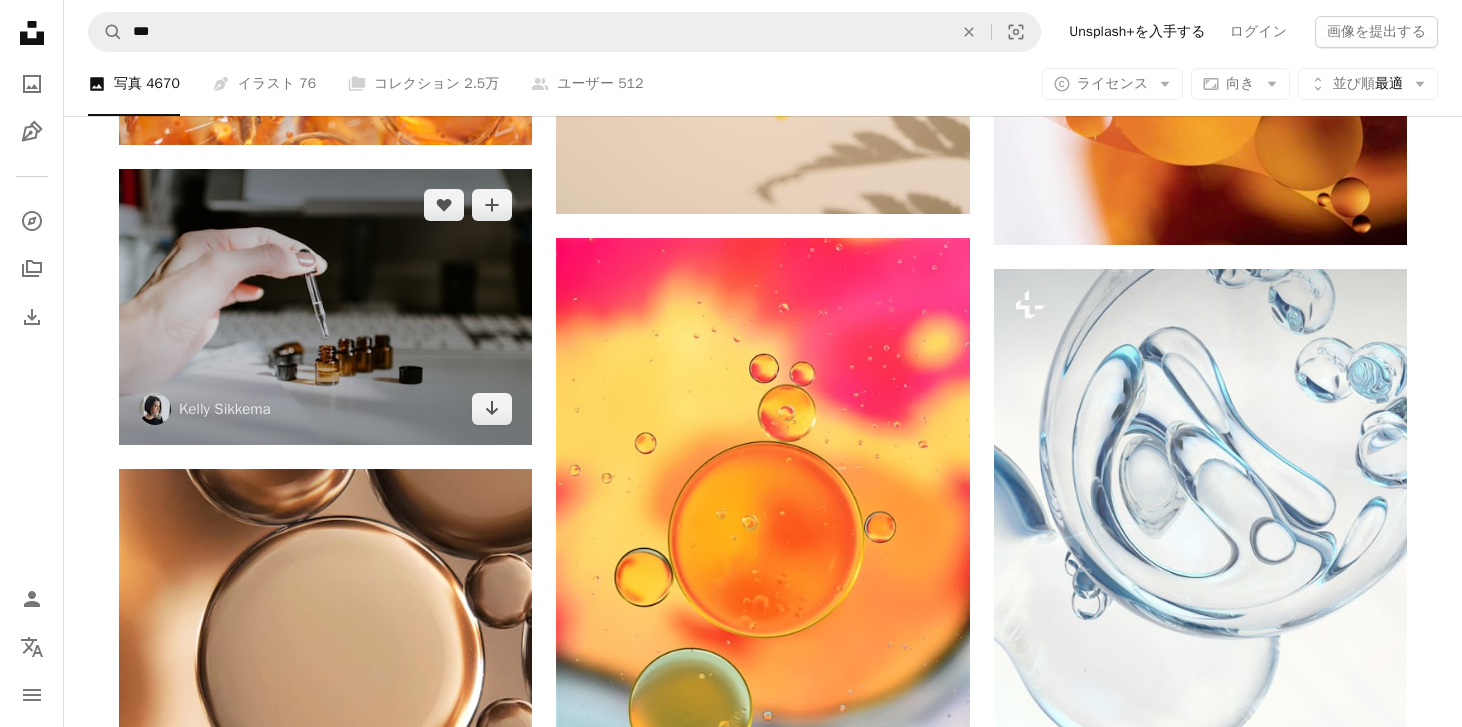 click at bounding box center (325, 306) 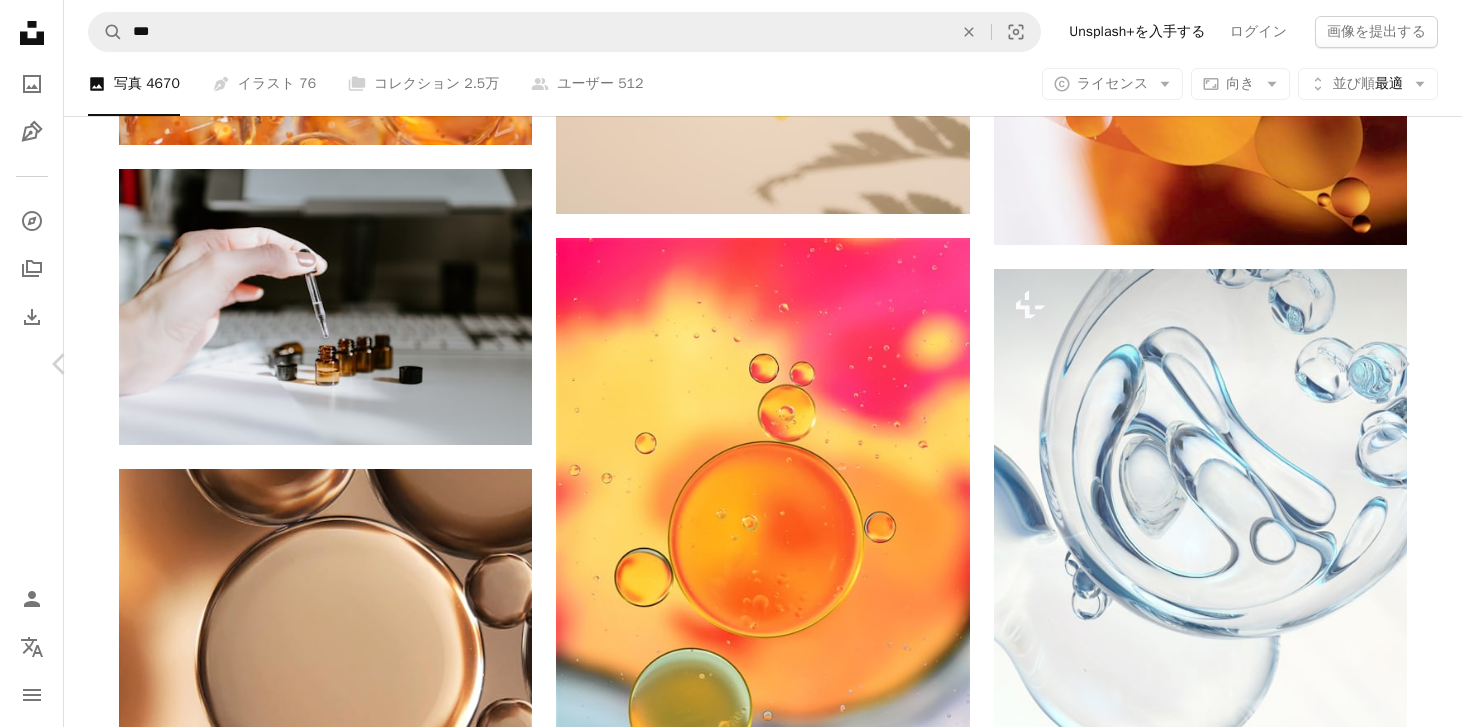 click on "An X shape Chevron left Chevron right Kelly Sikkema kellysikkema A heart A plus sign 画像を編集   Plus sign for Unsplash+ 無料ダウンロード Chevron down Zoom in 閲覧数 6,517,523 ダウンロード数 45,919 特集されたコレクション 写真 ,  ヘルス&ウェルネス A forward-right arrow 共有 Info icon 情報 More Actions Calendar outlined 2019年2月15日 に公開 Camera NIKON CORPORATION, NIKON D500 Safety Unsplashライセンス の下、無料で利用可能 オフィス 紙 太陽 健康 白い ウェルネス 机 褐色 試験 瓶 コンテナ 明るい 瓶 琥珀 エッセンシャルオイル 薬剤師 オイル 点滴器 按摩 脂っこい 無料の写真 iStockでプレミアム関連写真を閲覧する  |  コード：UNSPLASH20で20%オフ iStockでもっと見る  ↗ 関連イメージ A heart A plus sign Christin Hume Arrow pointing down A heart A plus sign Anita Austvika Arrow pointing down A heart A plus sign Eir Health Arrow pointing down A heart A plus sign" at bounding box center [731, 4745] 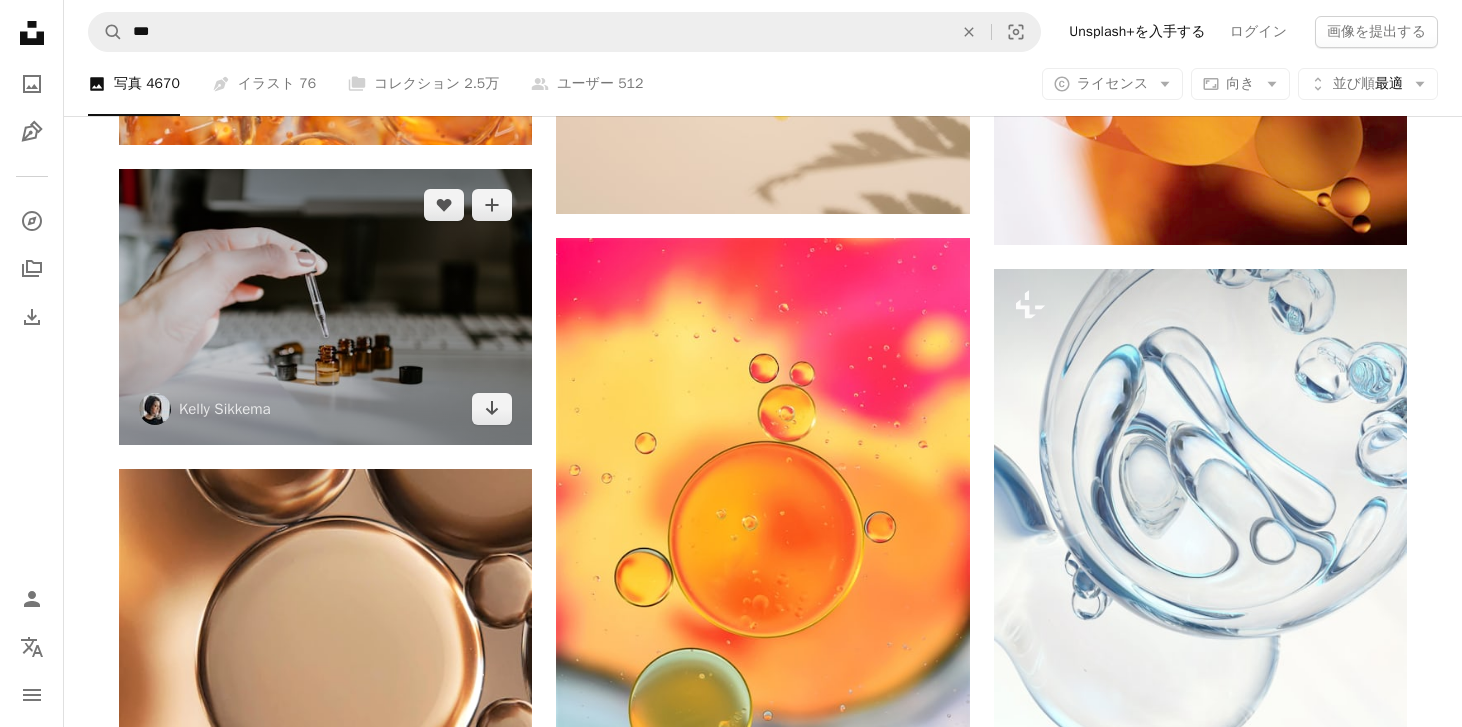 click at bounding box center [325, 306] 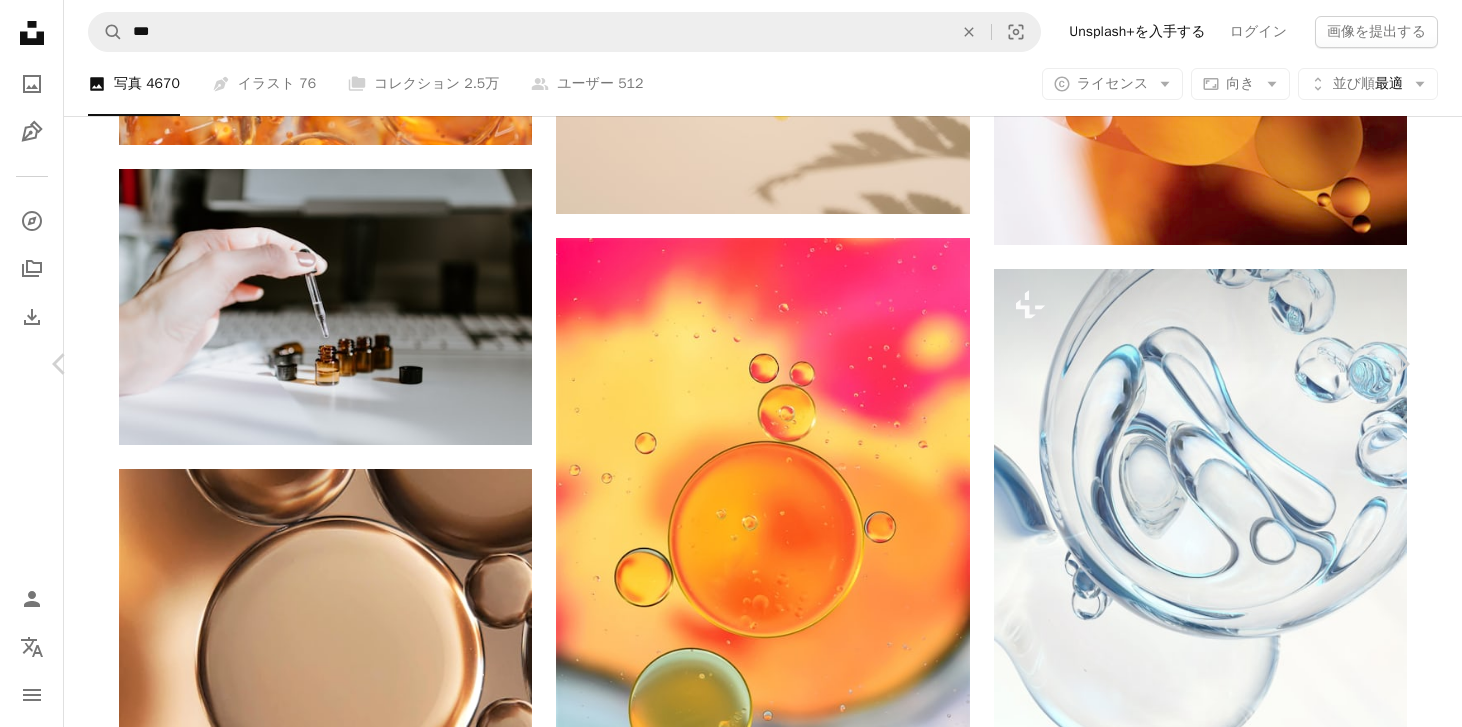 click on "An X shape Chevron left Chevron right Kelly Sikkema kellysikkema A heart A plus sign 画像を編集   Plus sign for Unsplash+ 無料ダウンロード Chevron down Zoom in 閲覧数 6,517,523 ダウンロード数 45,919 特集されたコレクション 写真 ,  ヘルス&ウェルネス A forward-right arrow 共有 Info icon 情報 More Actions Calendar outlined 2019年2月15日 に公開 Camera NIKON CORPORATION, NIKON D500 Safety Unsplashライセンス の下、無料で利用可能 オフィス 紙 太陽 健康 白い ウェルネス 机 褐色 試験 瓶 コンテナ 明るい 瓶 琥珀 エッセンシャルオイル 薬剤師 オイル 点滴器 按摩 脂っこい 無料の写真 iStockでプレミアム関連写真を閲覧する  |  コード：UNSPLASH20で20%オフ iStockでもっと見る  ↗ 関連イメージ A heart A plus sign Christin Hume Arrow pointing down A heart A plus sign Anita Austvika Arrow pointing down A heart A plus sign Eir Health Arrow pointing down A heart A plus sign" at bounding box center [731, 4745] 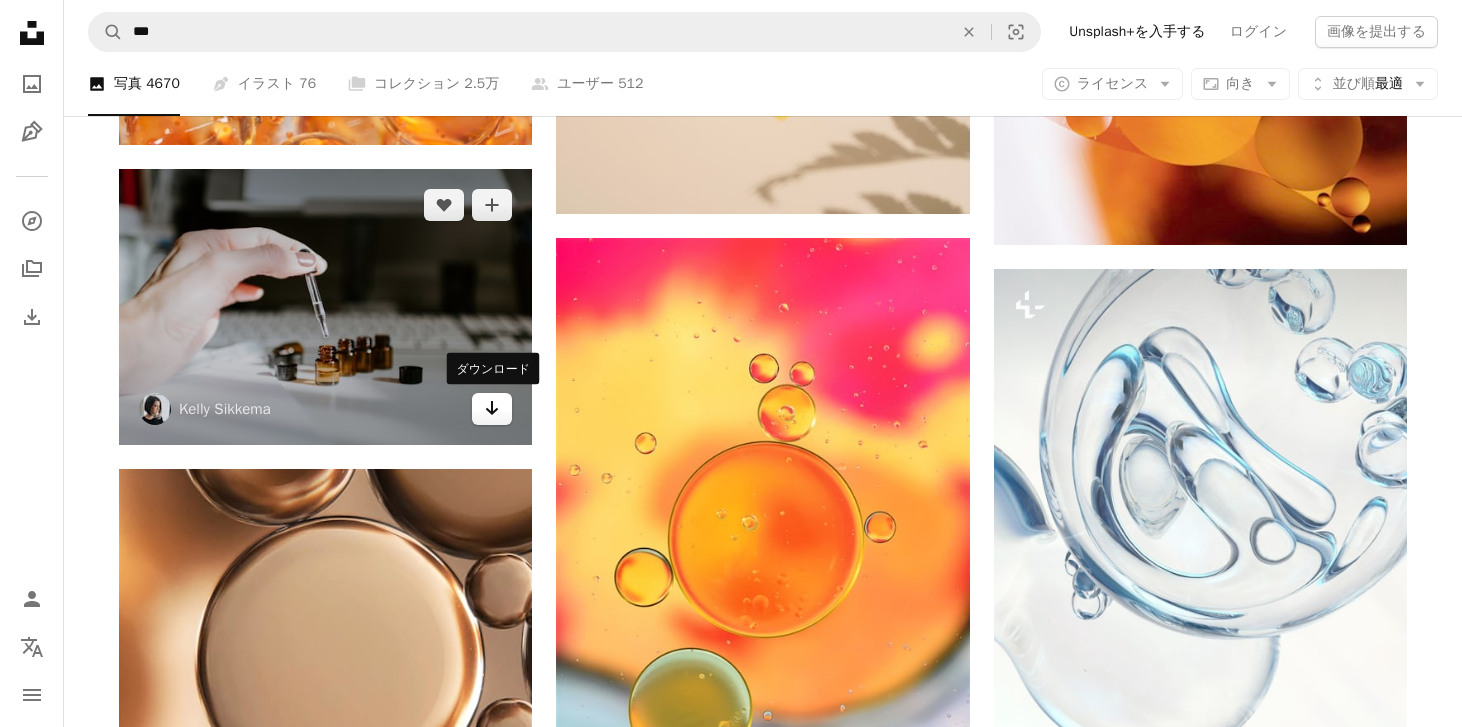 click on "Arrow pointing down" at bounding box center (492, 409) 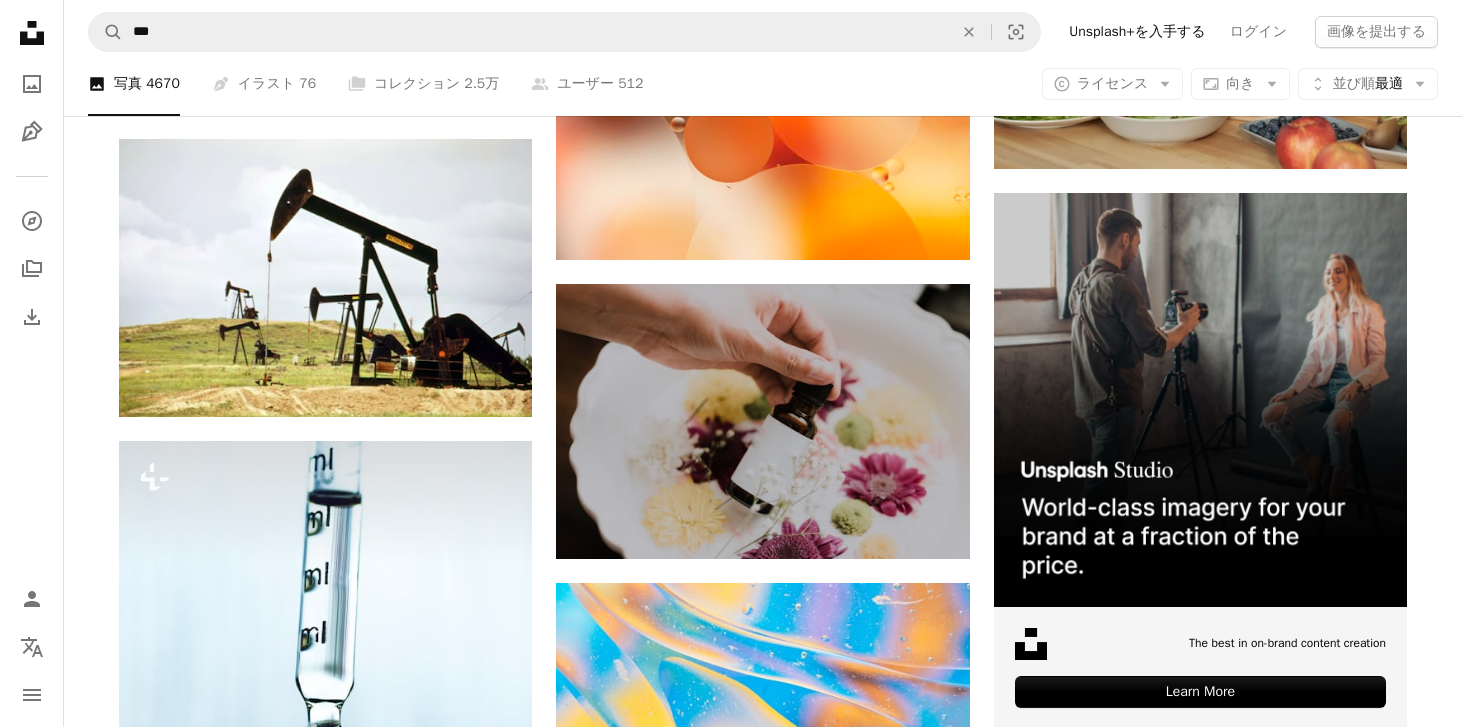 scroll, scrollTop: 9704, scrollLeft: 0, axis: vertical 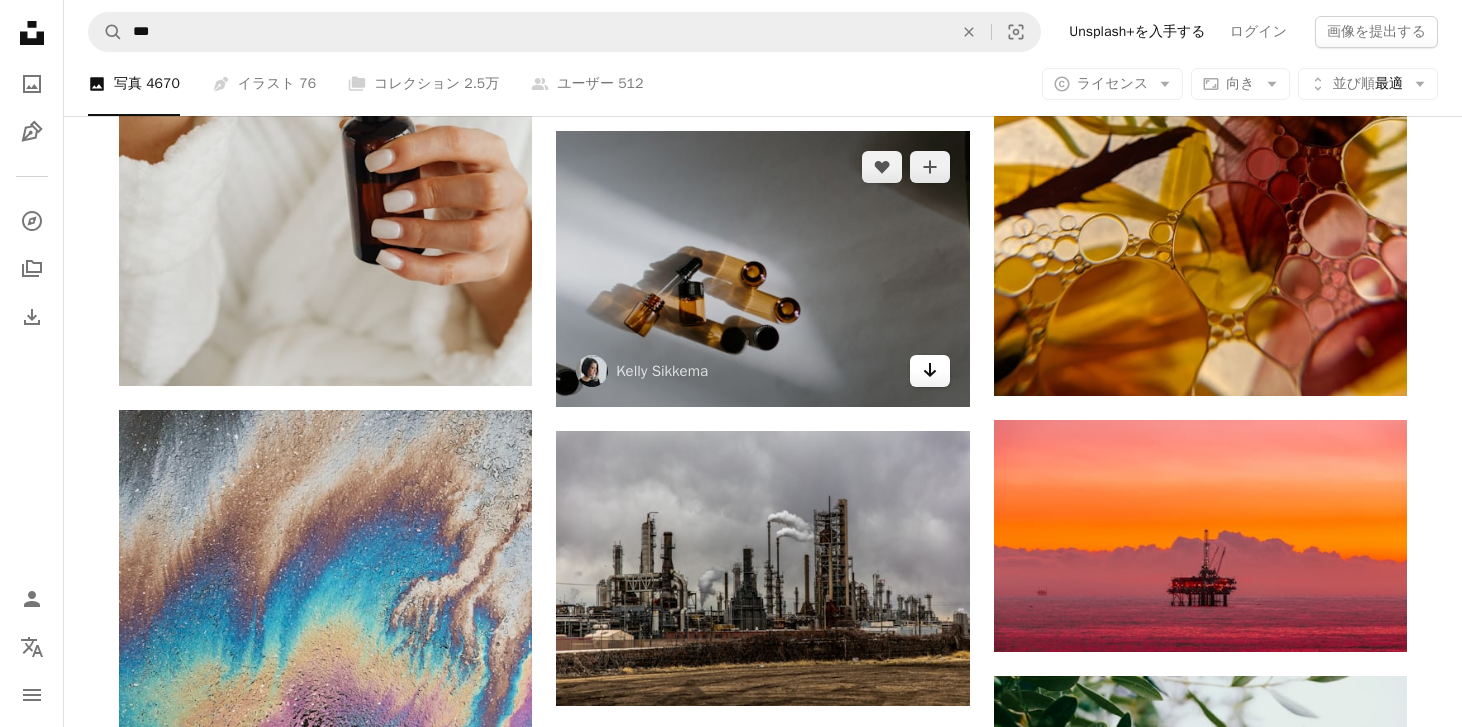 click on "Arrow pointing down" 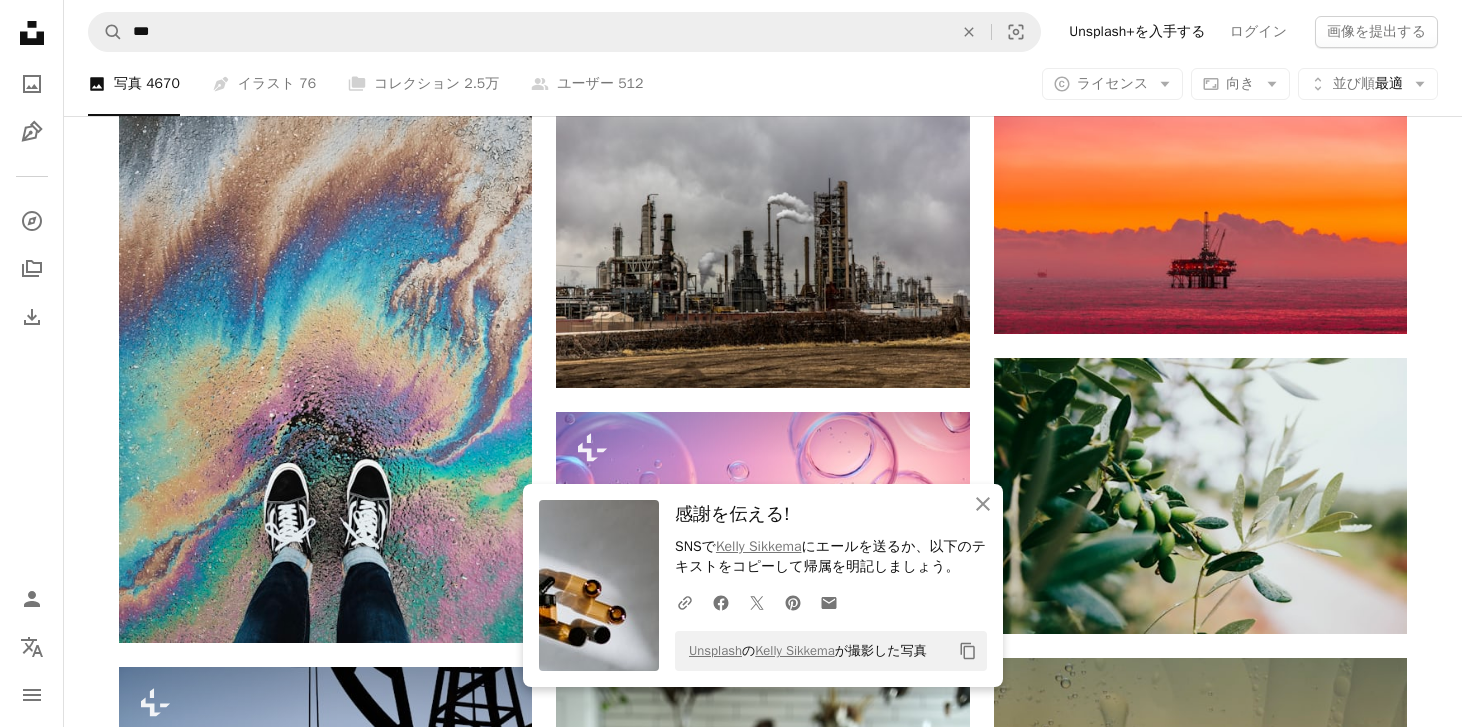 scroll, scrollTop: 17277, scrollLeft: 0, axis: vertical 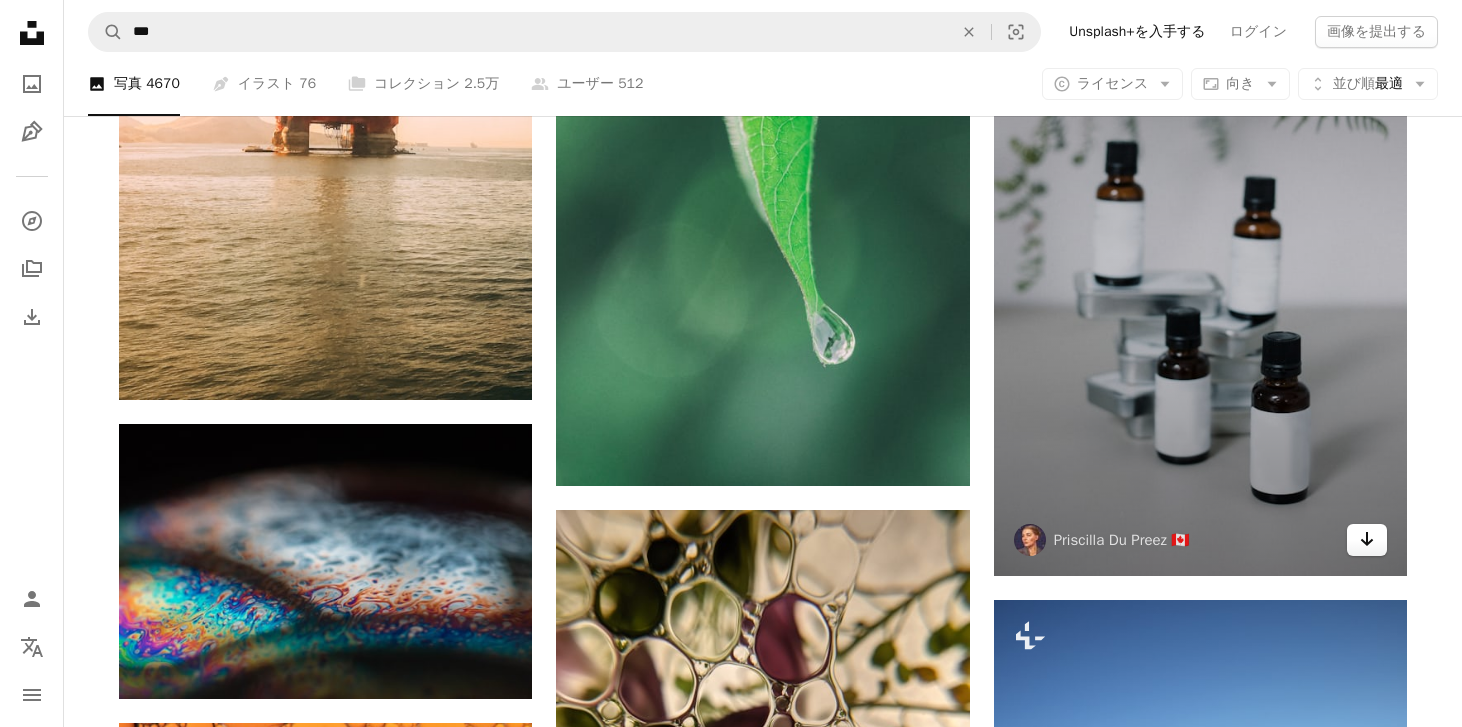 click on "Arrow pointing down" at bounding box center (1367, 540) 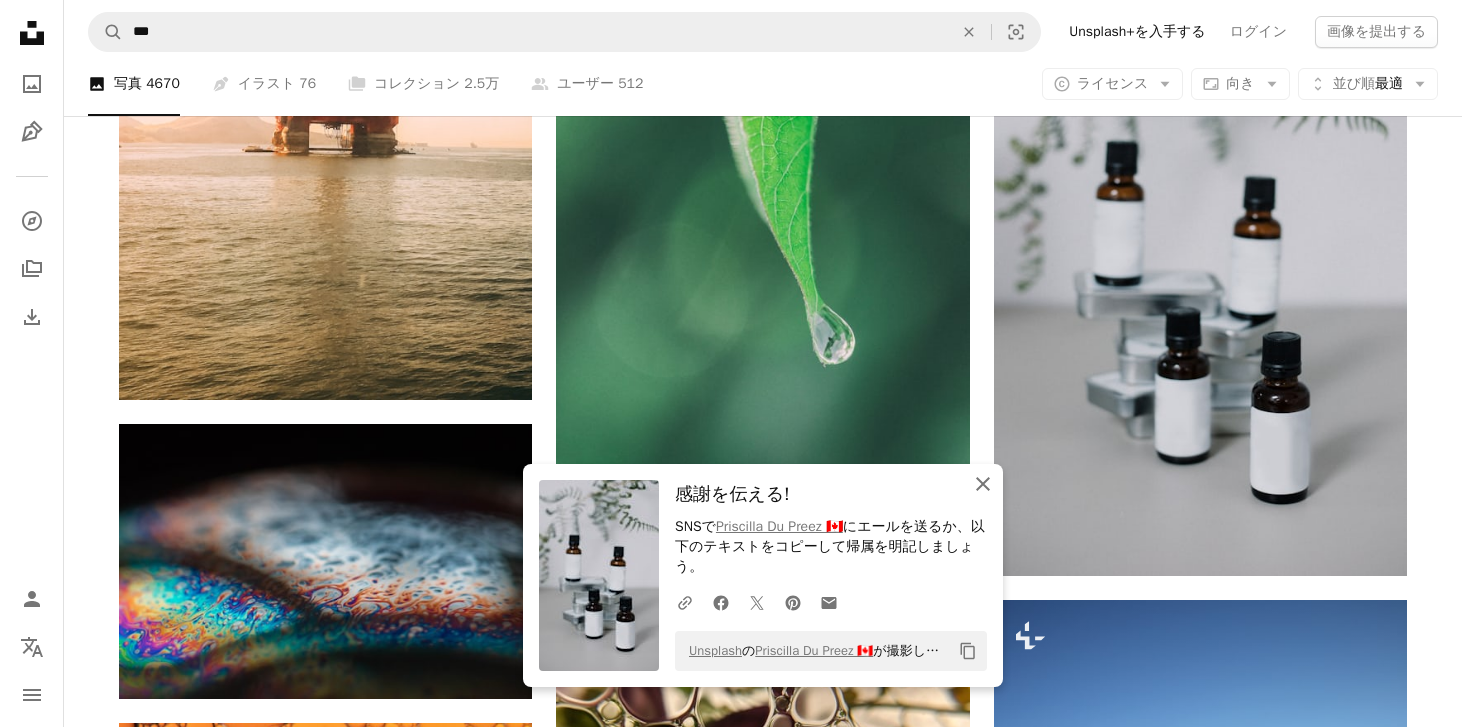 click on "An X shape" 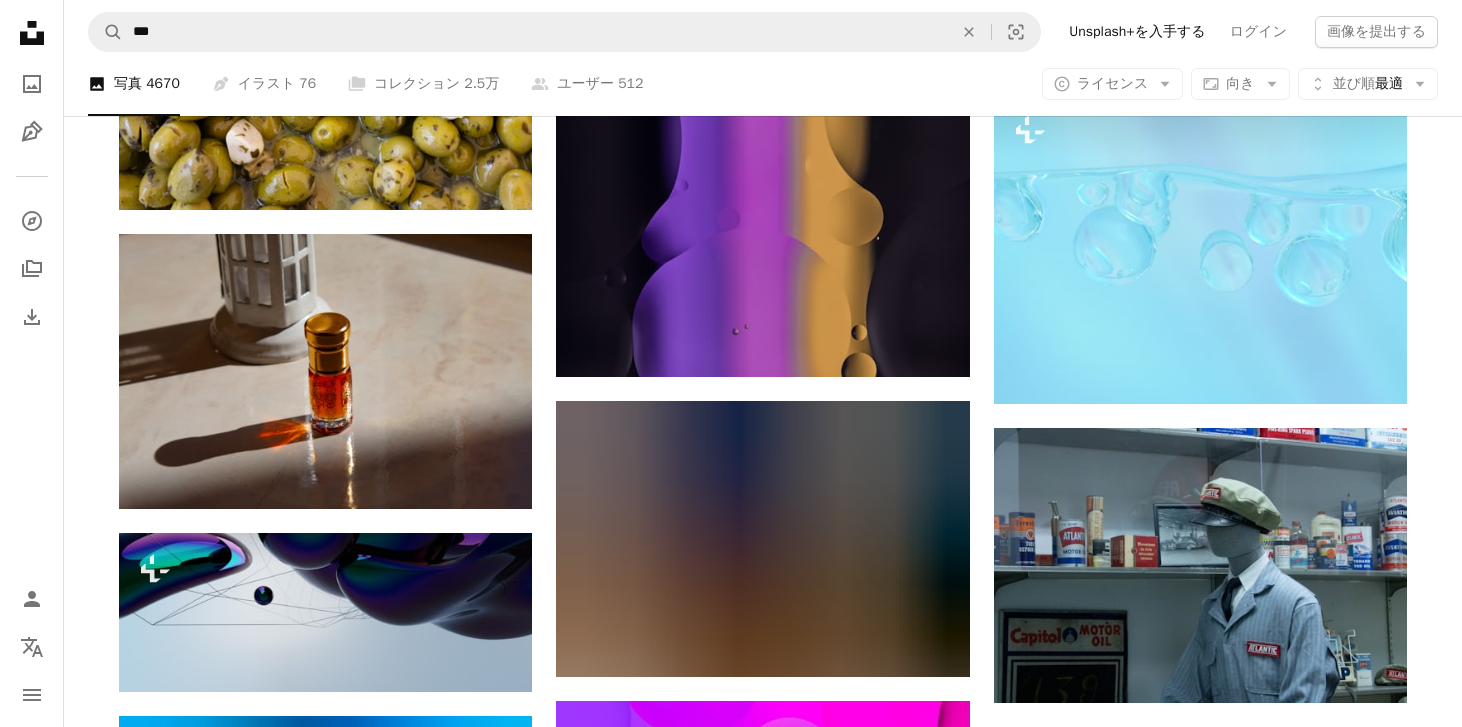 scroll, scrollTop: 41710, scrollLeft: 0, axis: vertical 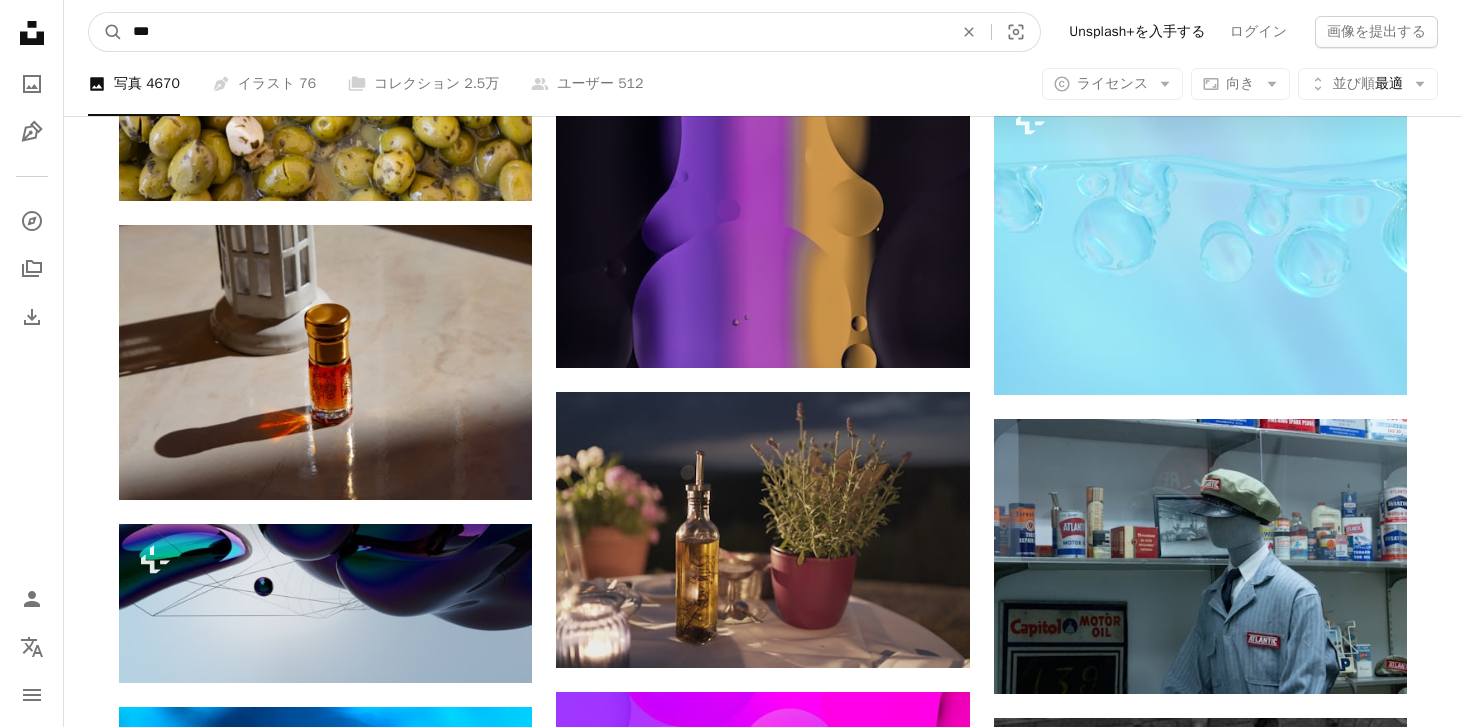 click on "***" at bounding box center [535, 32] 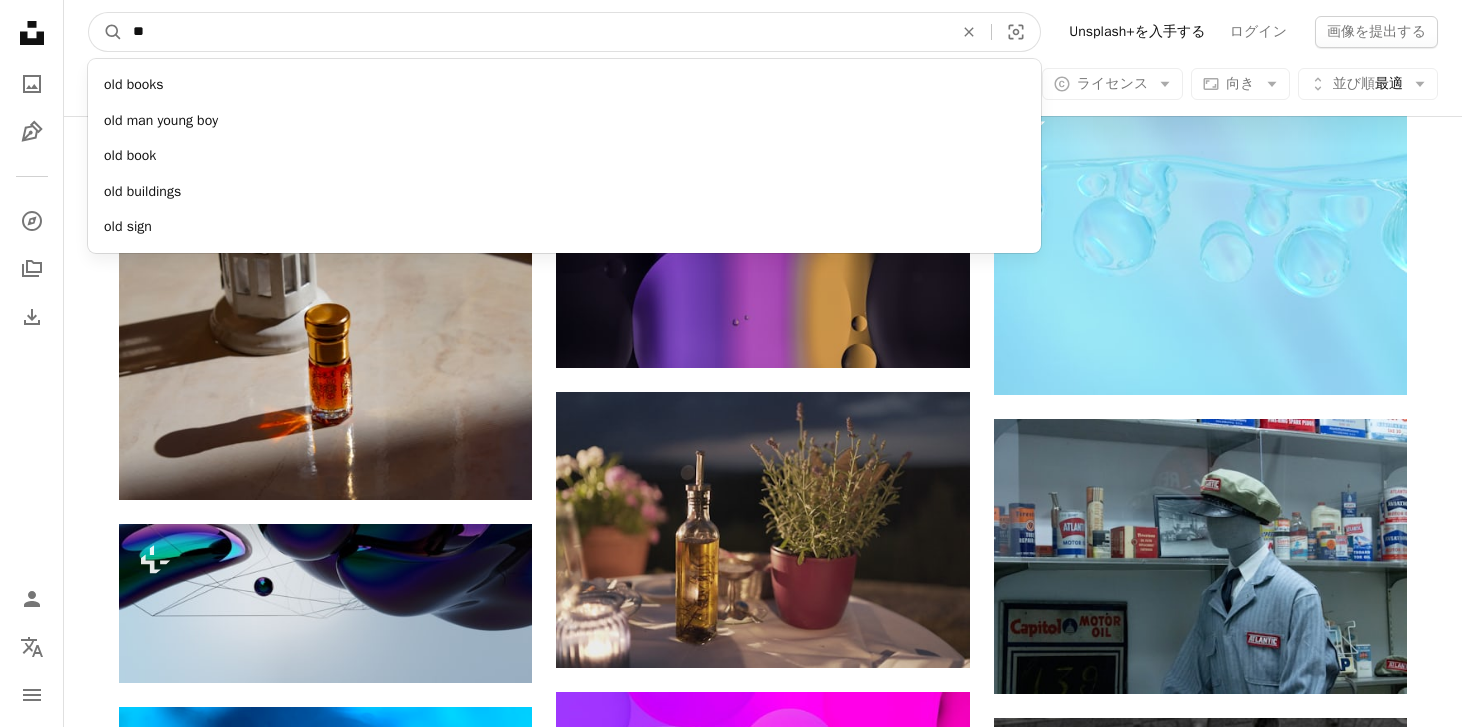type on "*" 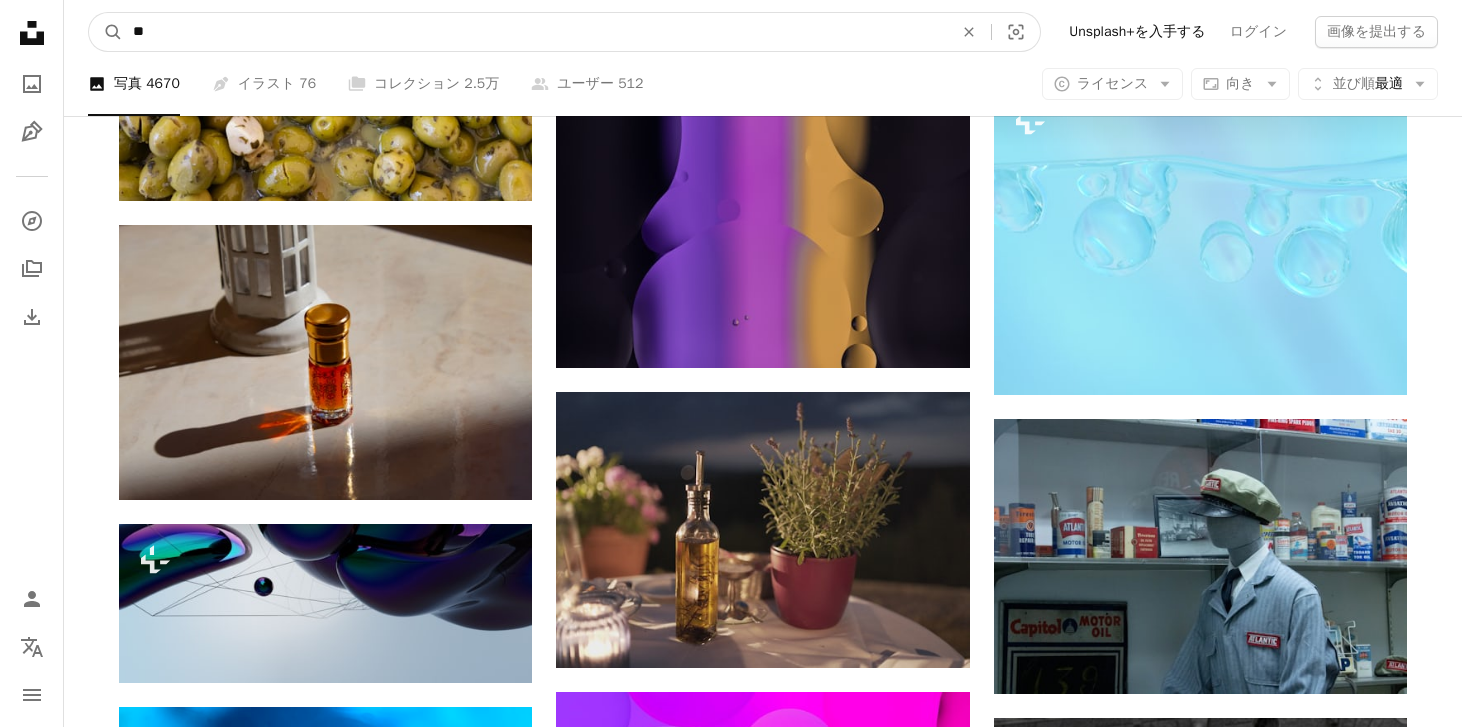 type on "*" 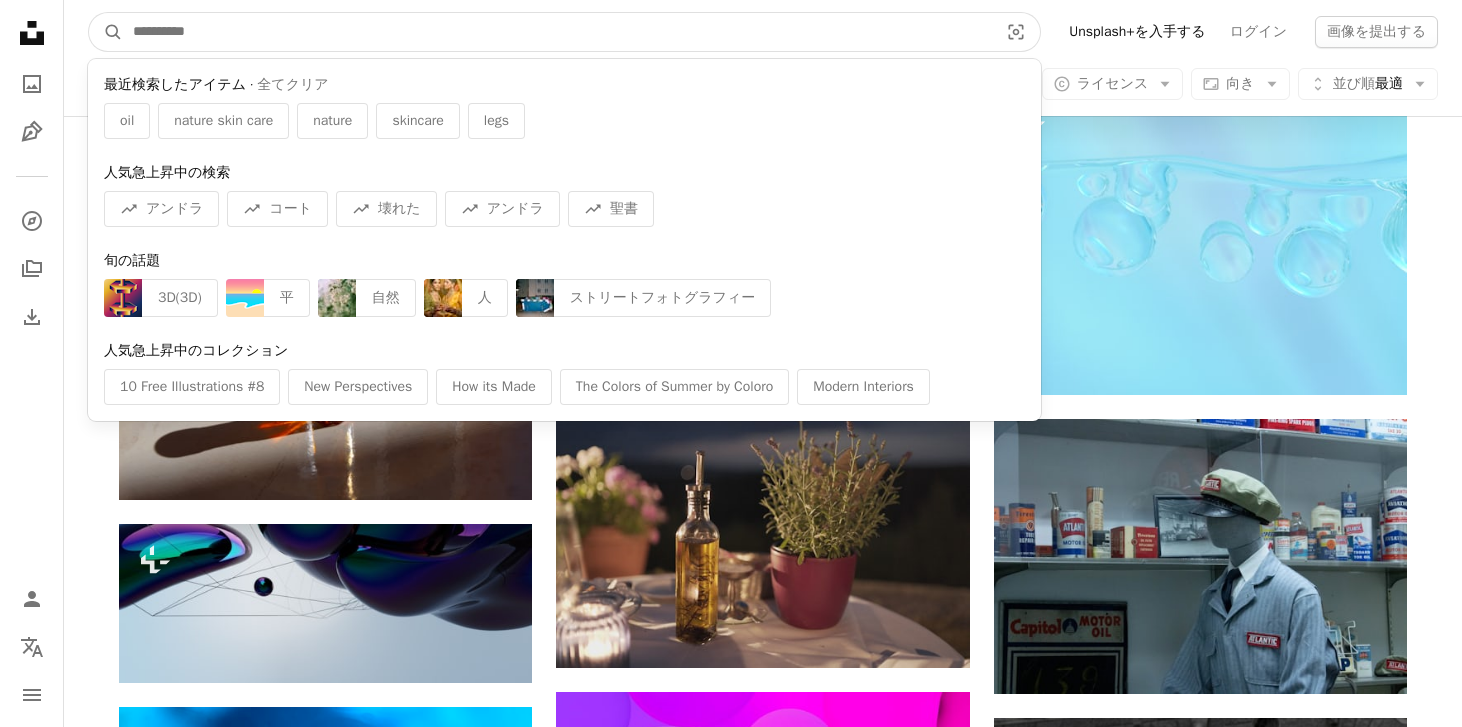 type on "*" 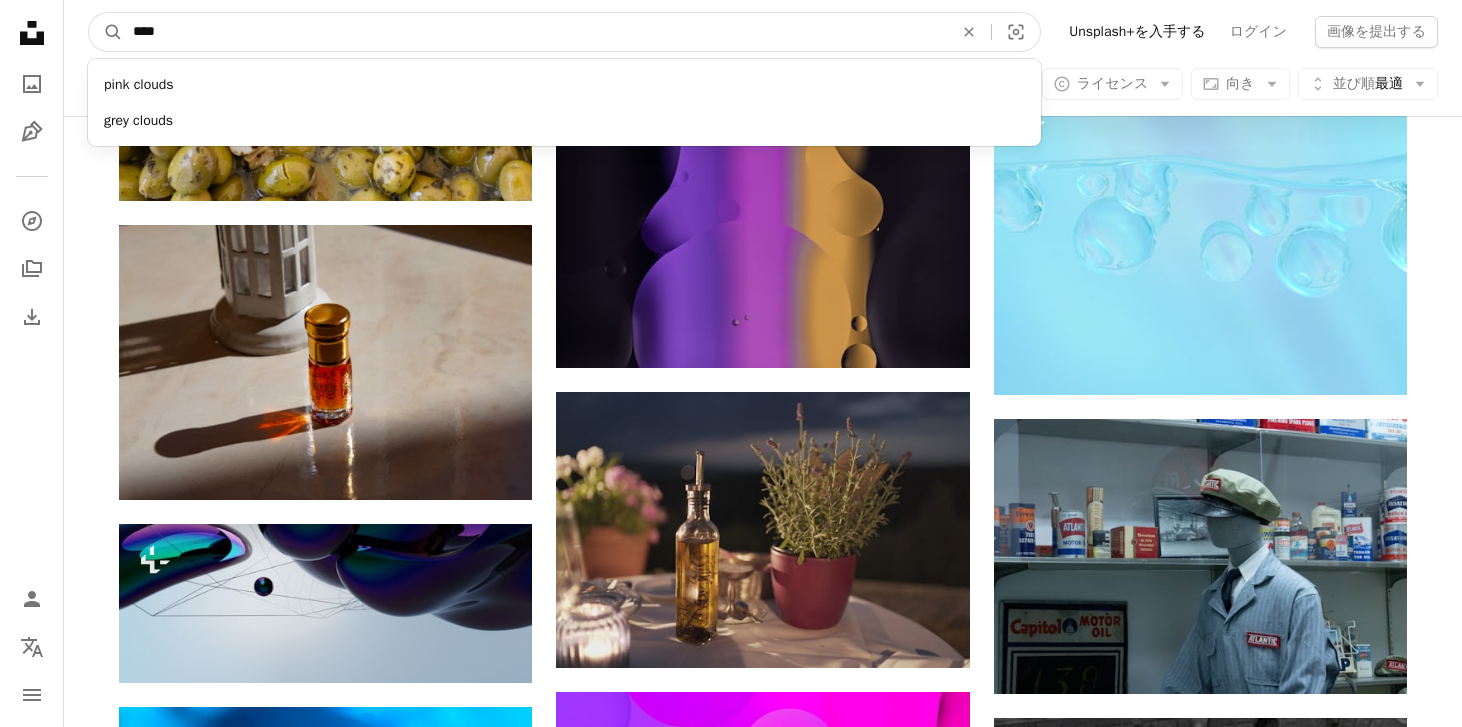 type on "*****" 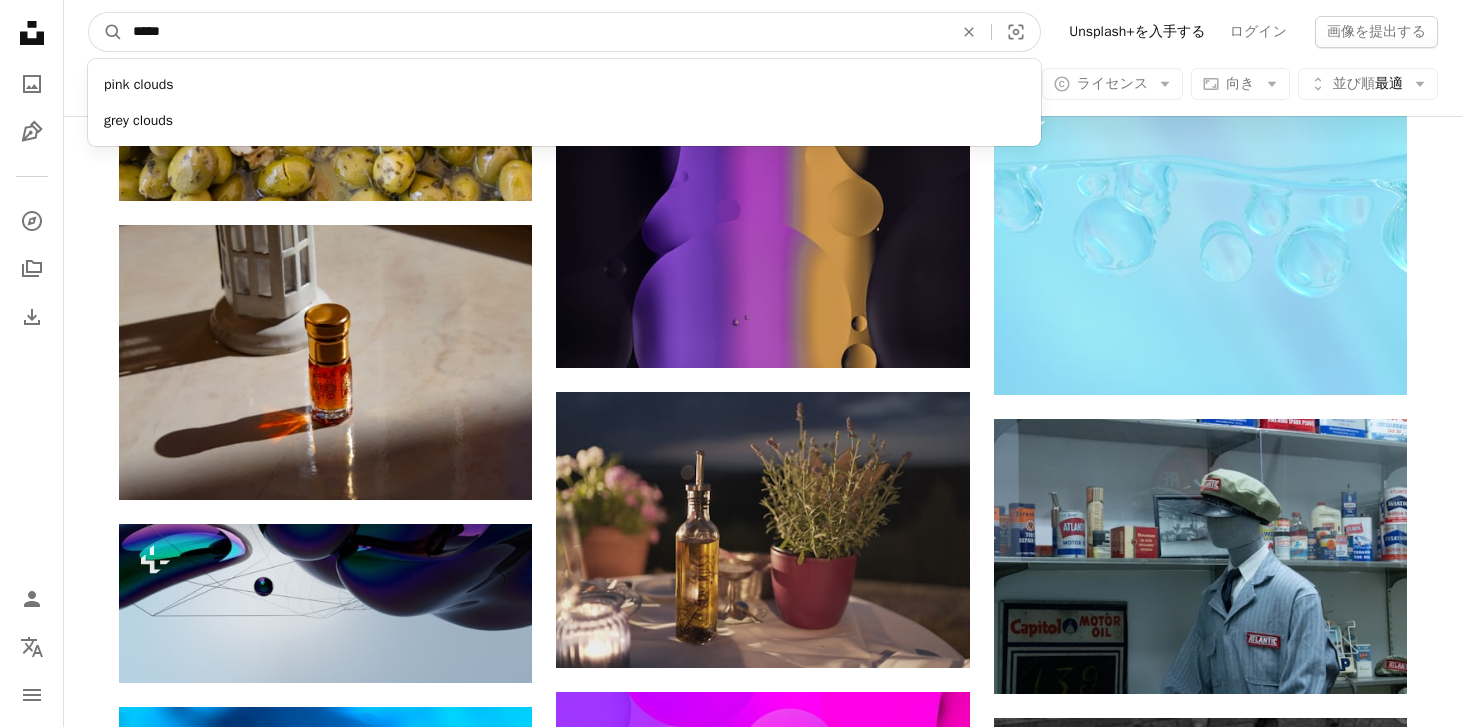 click on "A magnifying glass" at bounding box center [106, 32] 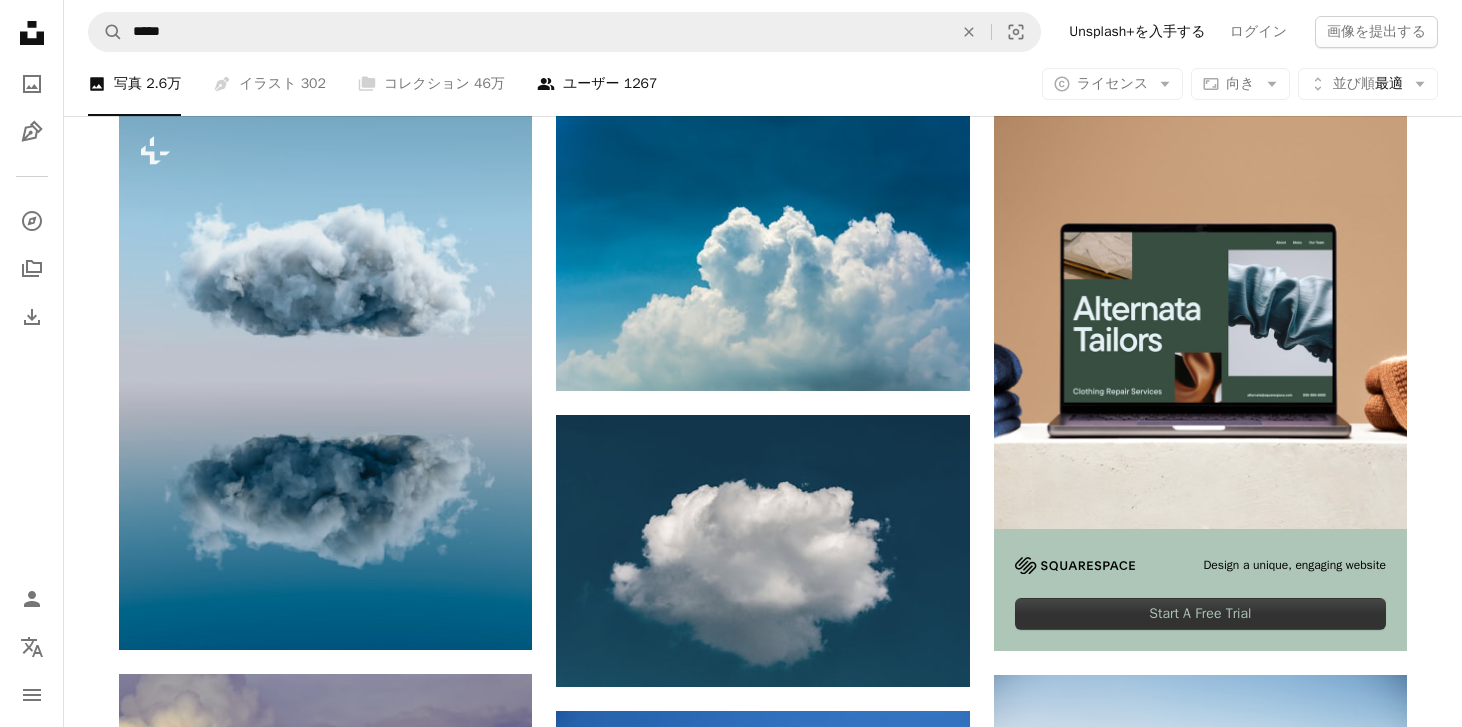 scroll, scrollTop: 389, scrollLeft: 0, axis: vertical 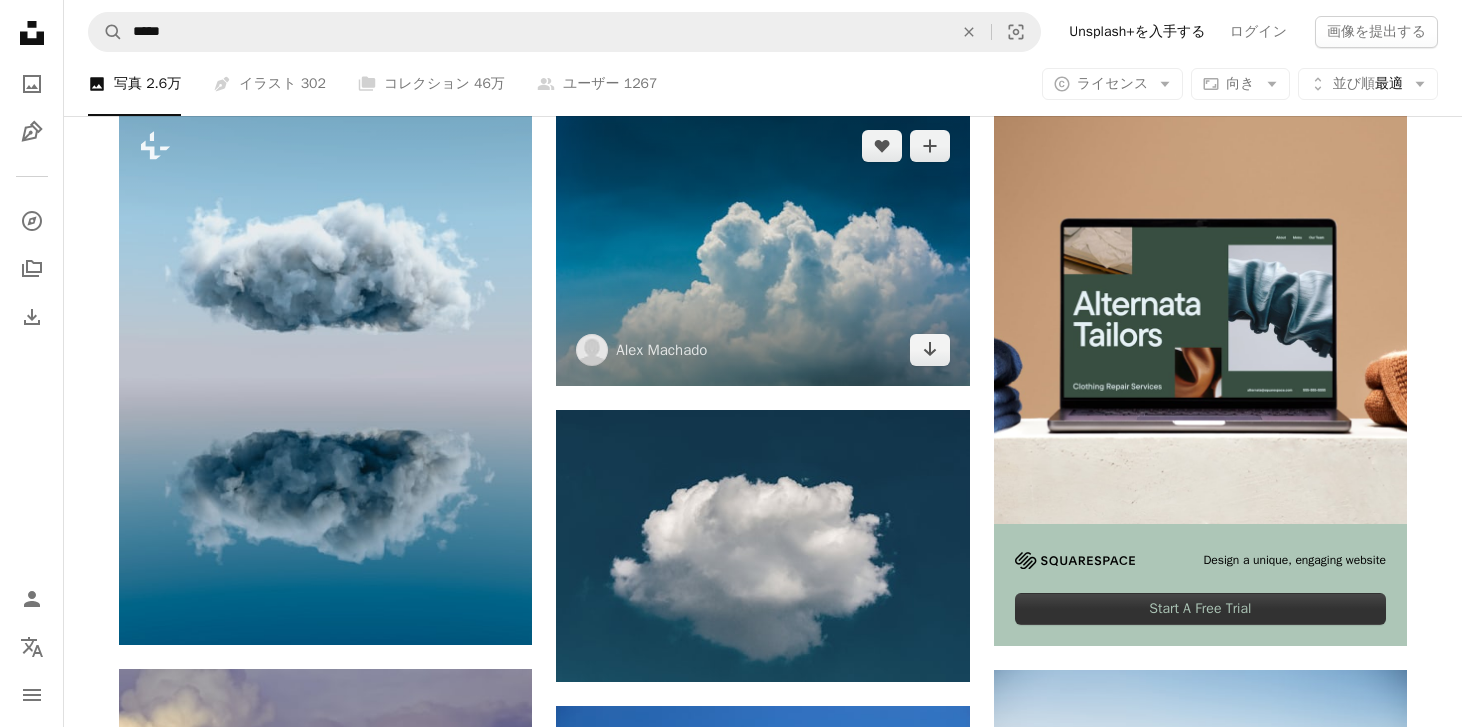 click at bounding box center [762, 247] 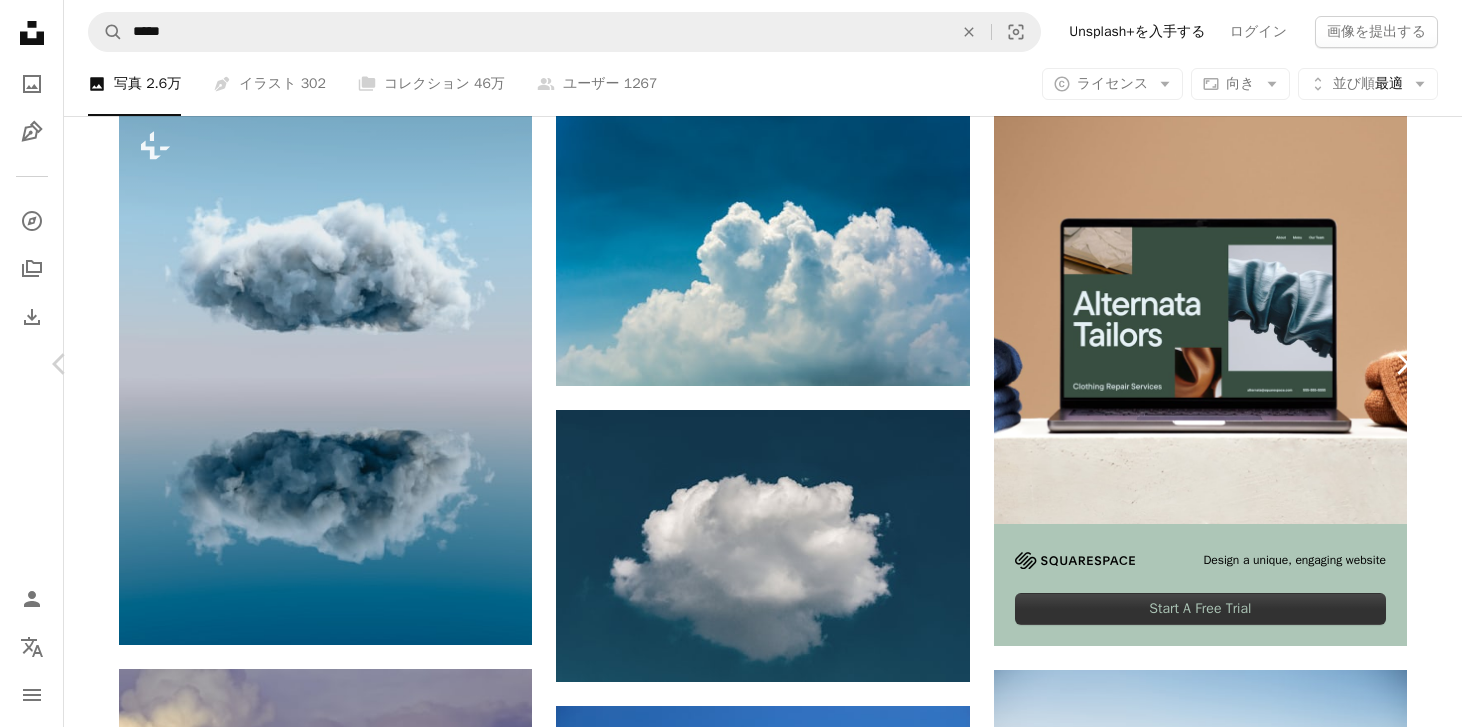 click on "Chevron right" at bounding box center (1402, 364) 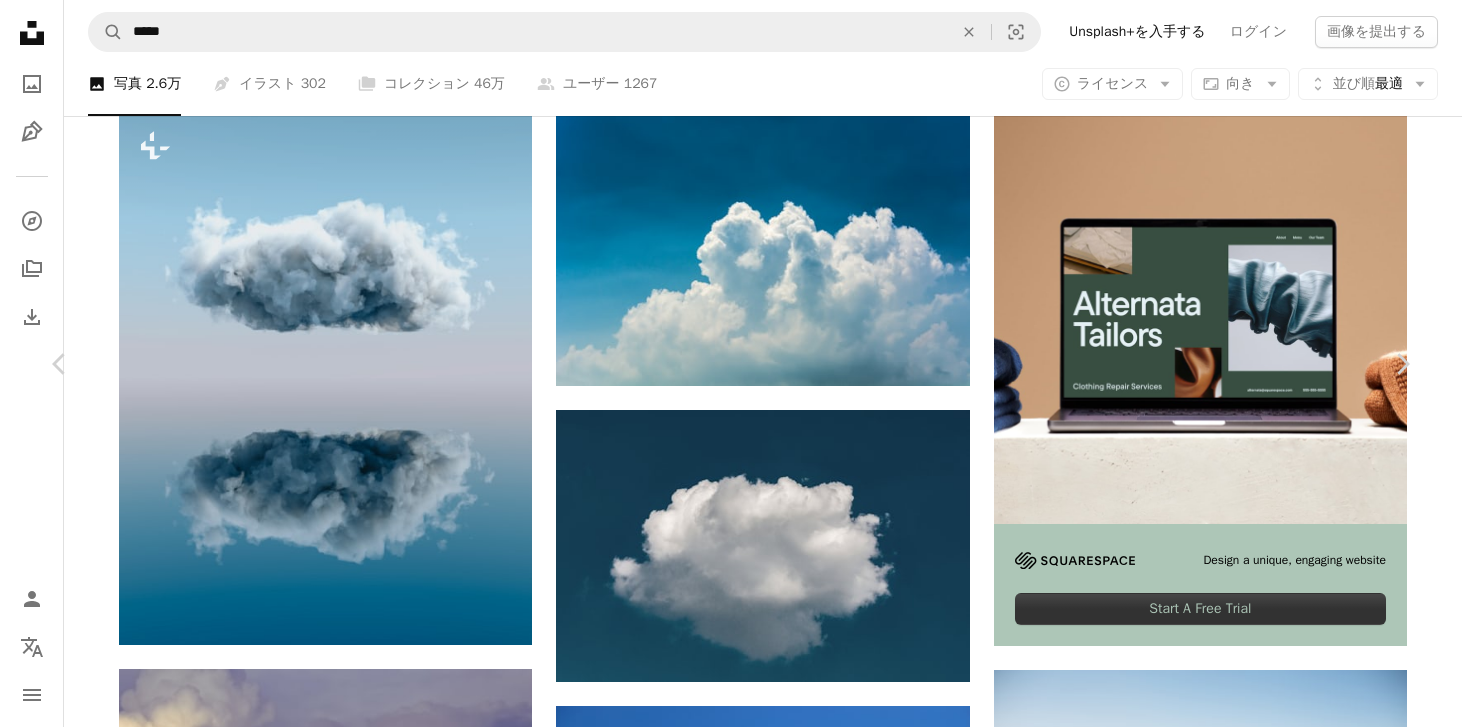 click on "An X shape" at bounding box center [20, 20] 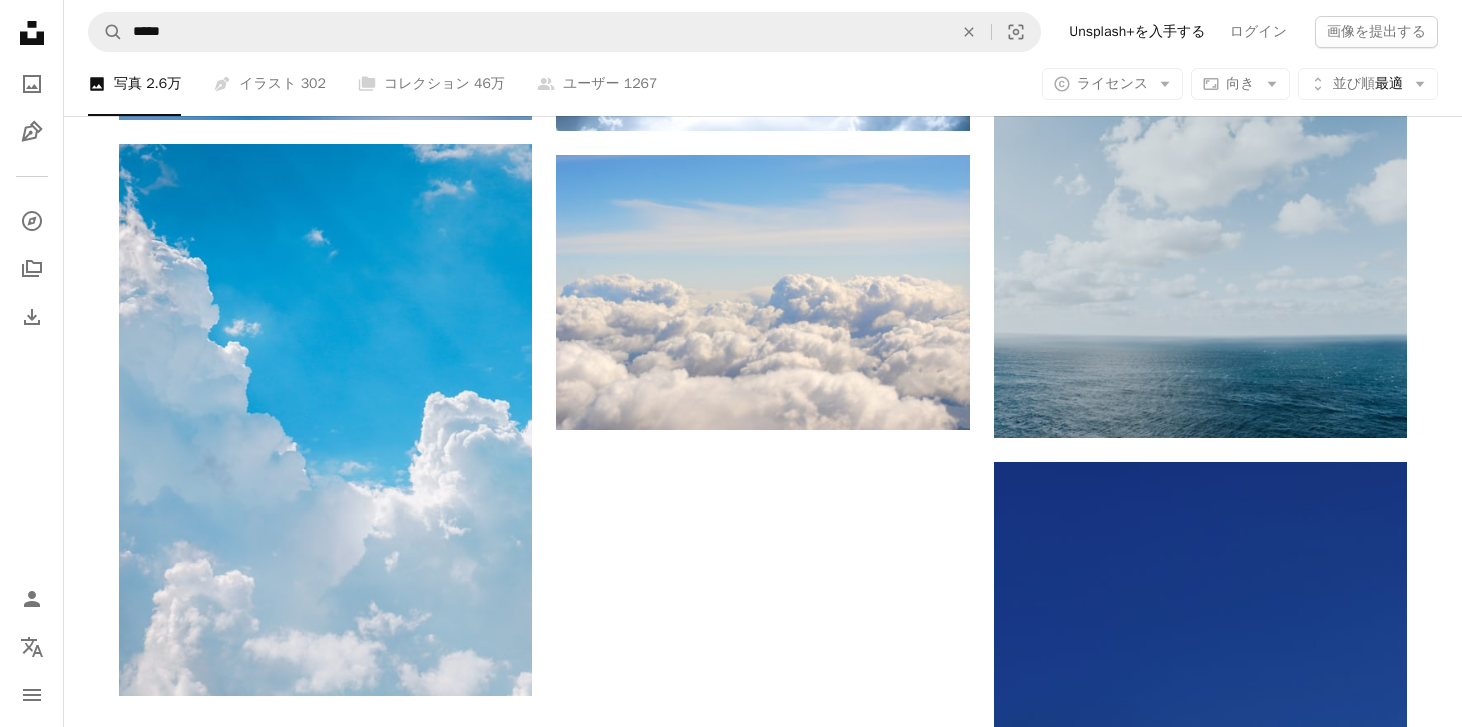 scroll, scrollTop: 2738, scrollLeft: 0, axis: vertical 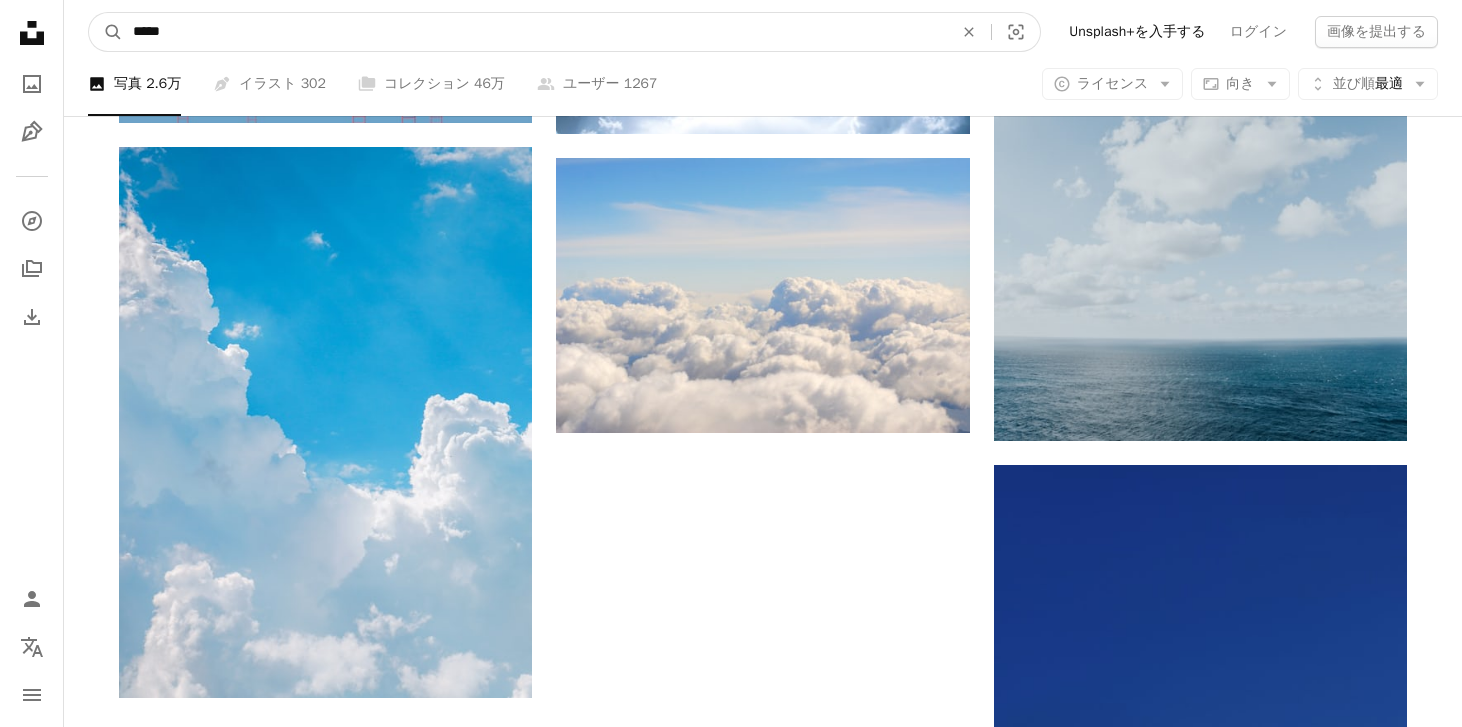 click on "*****" at bounding box center [535, 32] 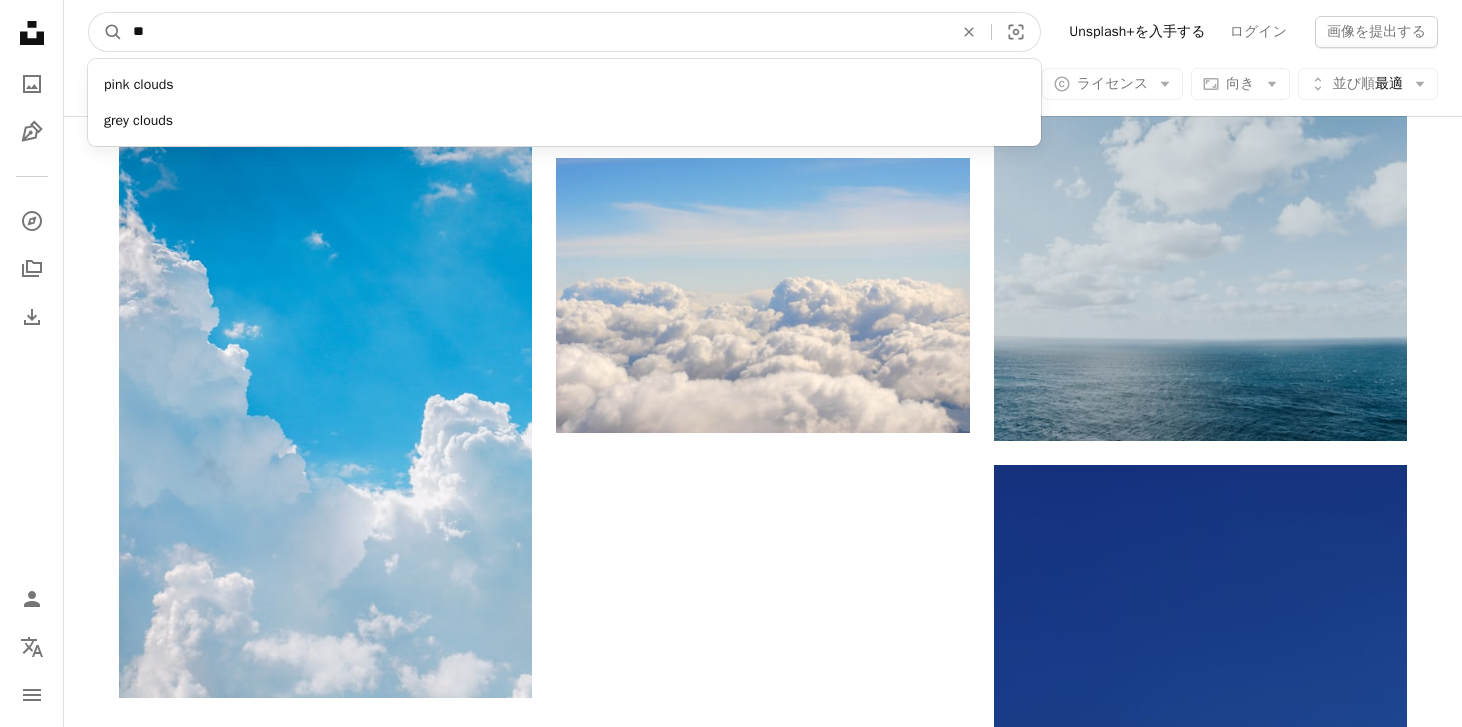 type on "*" 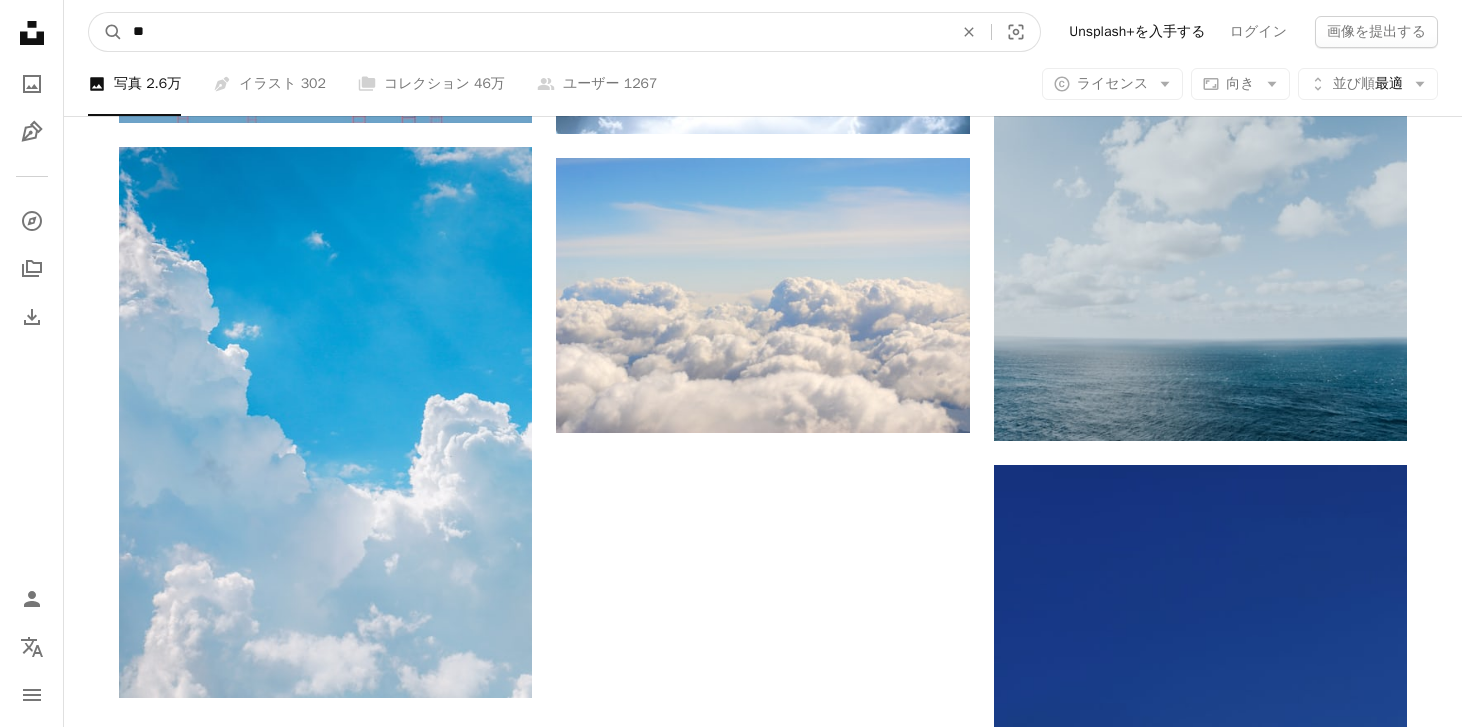 type on "*" 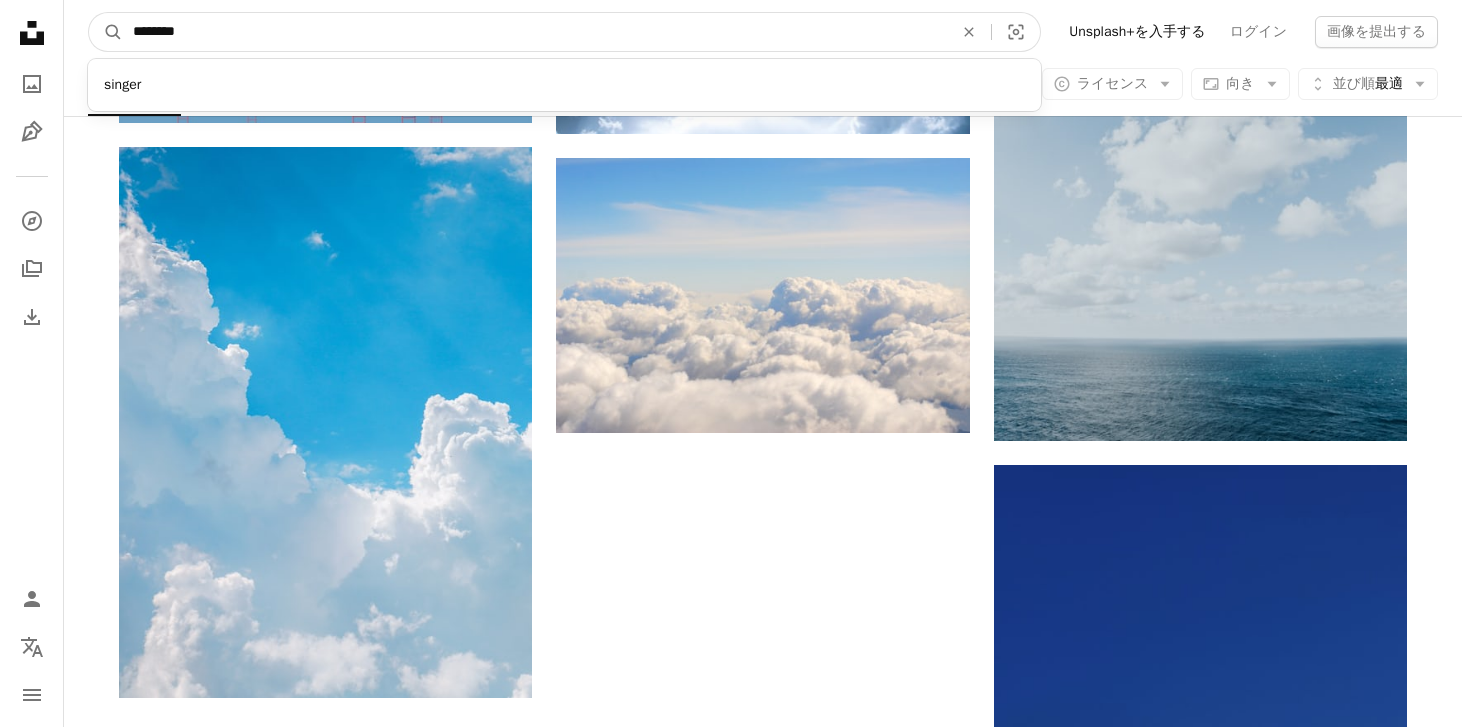type on "*********" 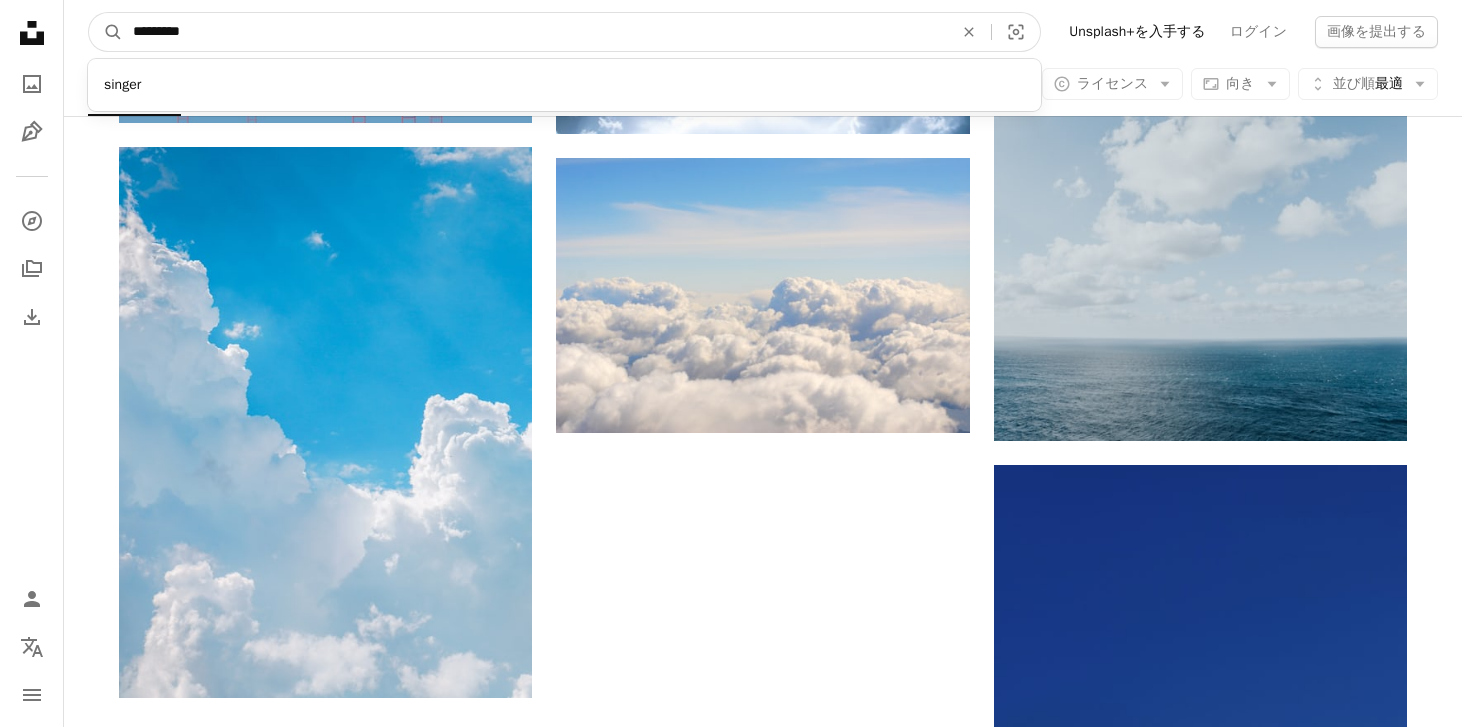 click on "A magnifying glass" at bounding box center (106, 32) 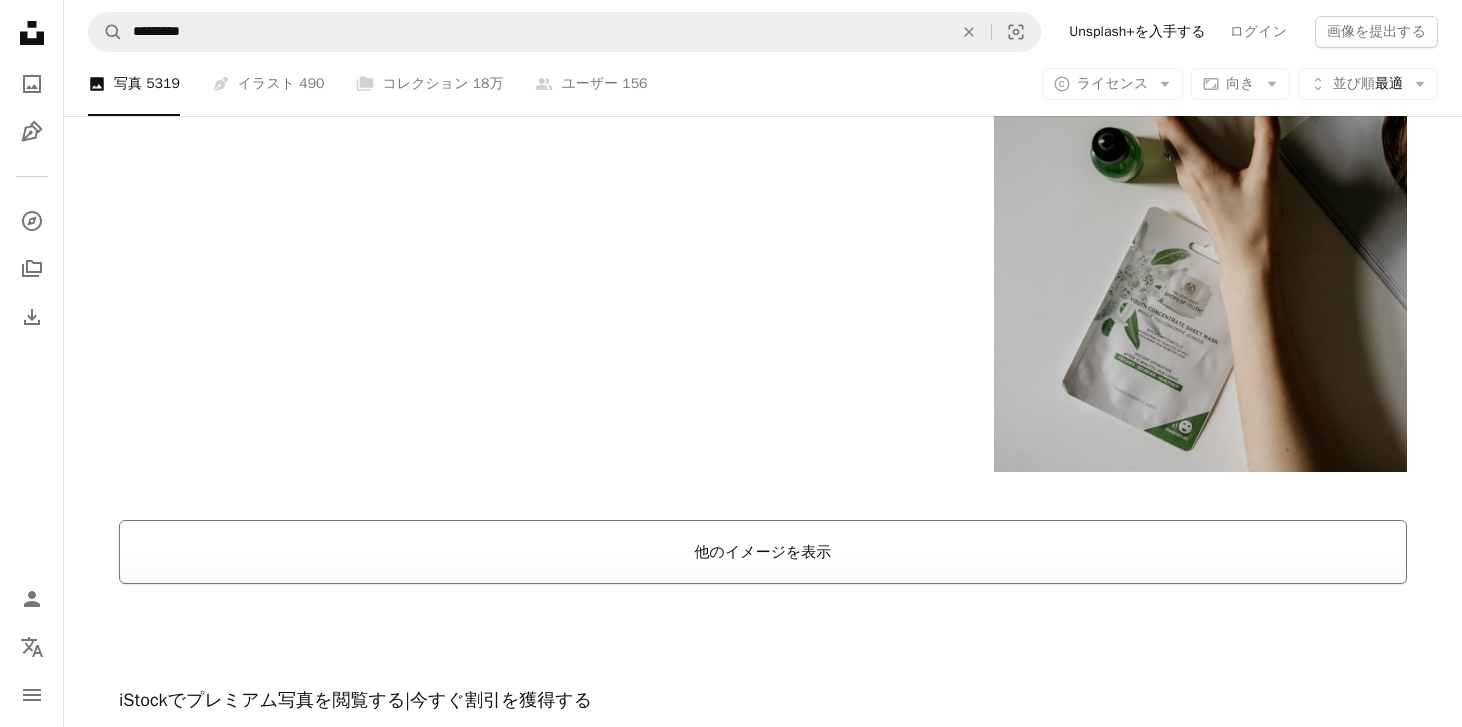 scroll, scrollTop: 4187, scrollLeft: 0, axis: vertical 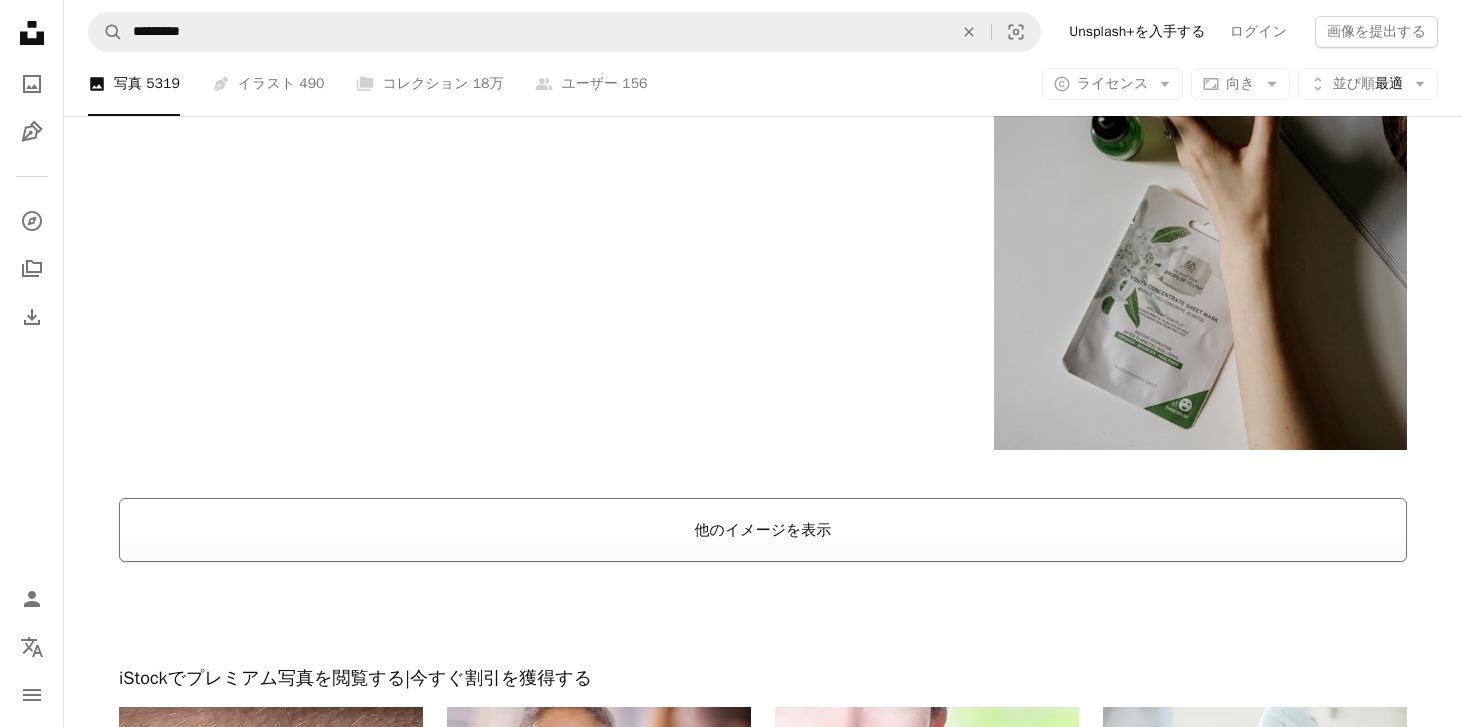 click on "他のイメージを表示" at bounding box center [763, 530] 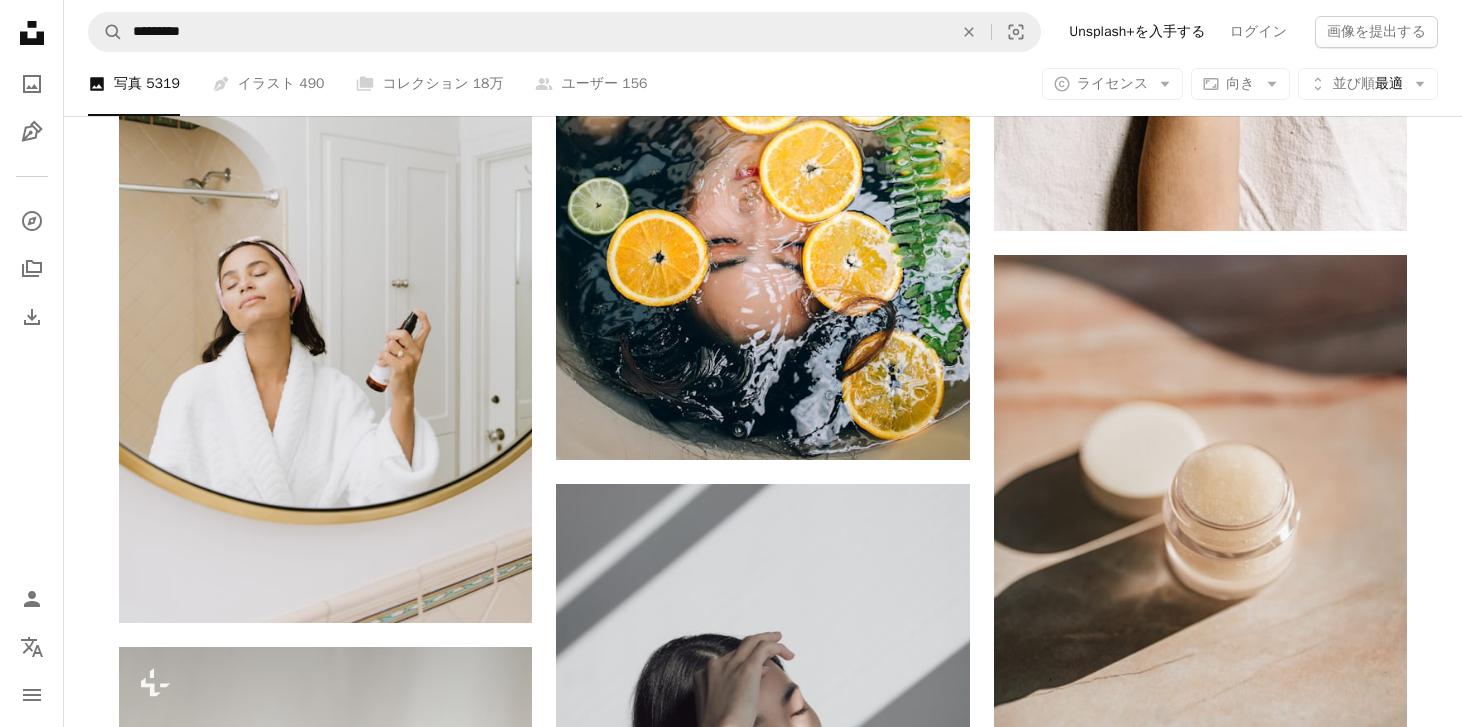 scroll, scrollTop: 8354, scrollLeft: 0, axis: vertical 